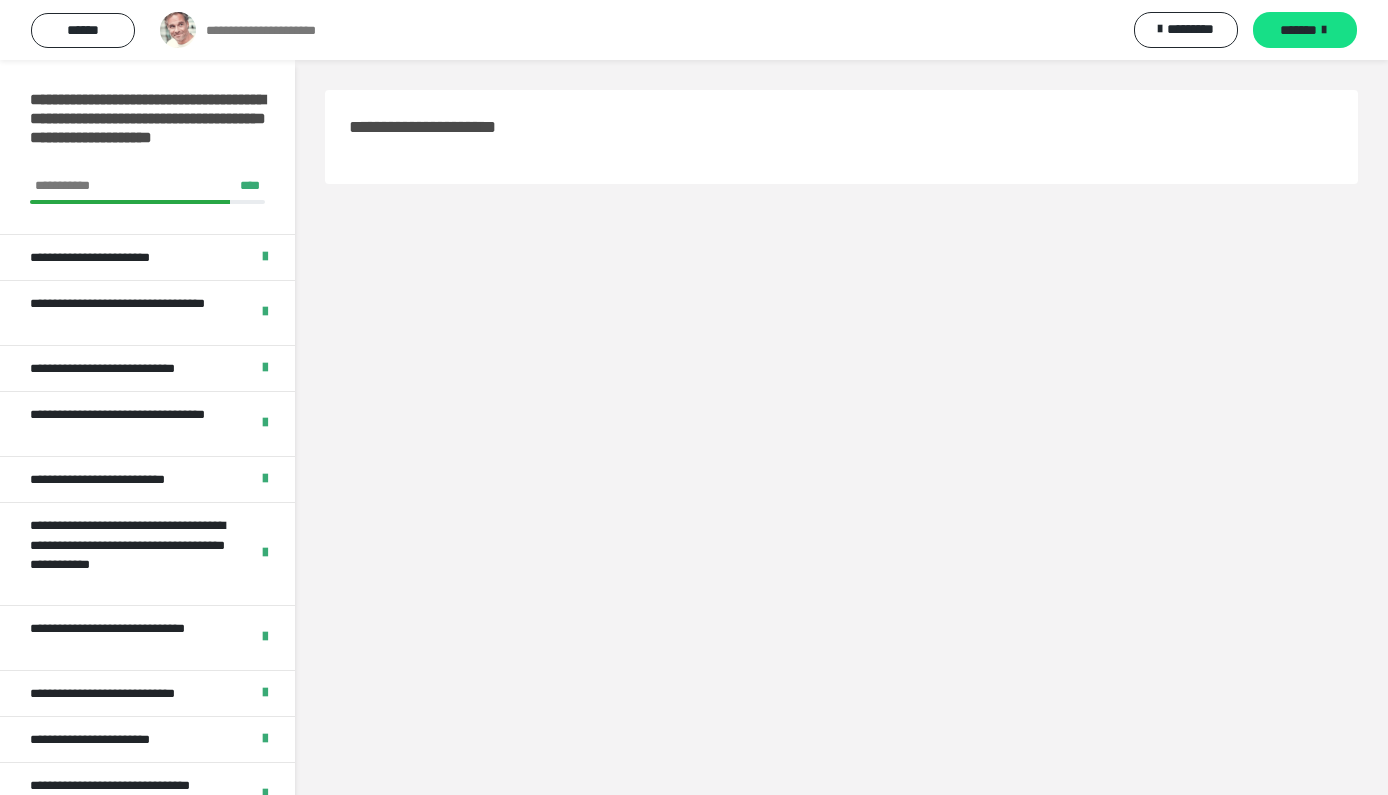 scroll, scrollTop: 0, scrollLeft: 0, axis: both 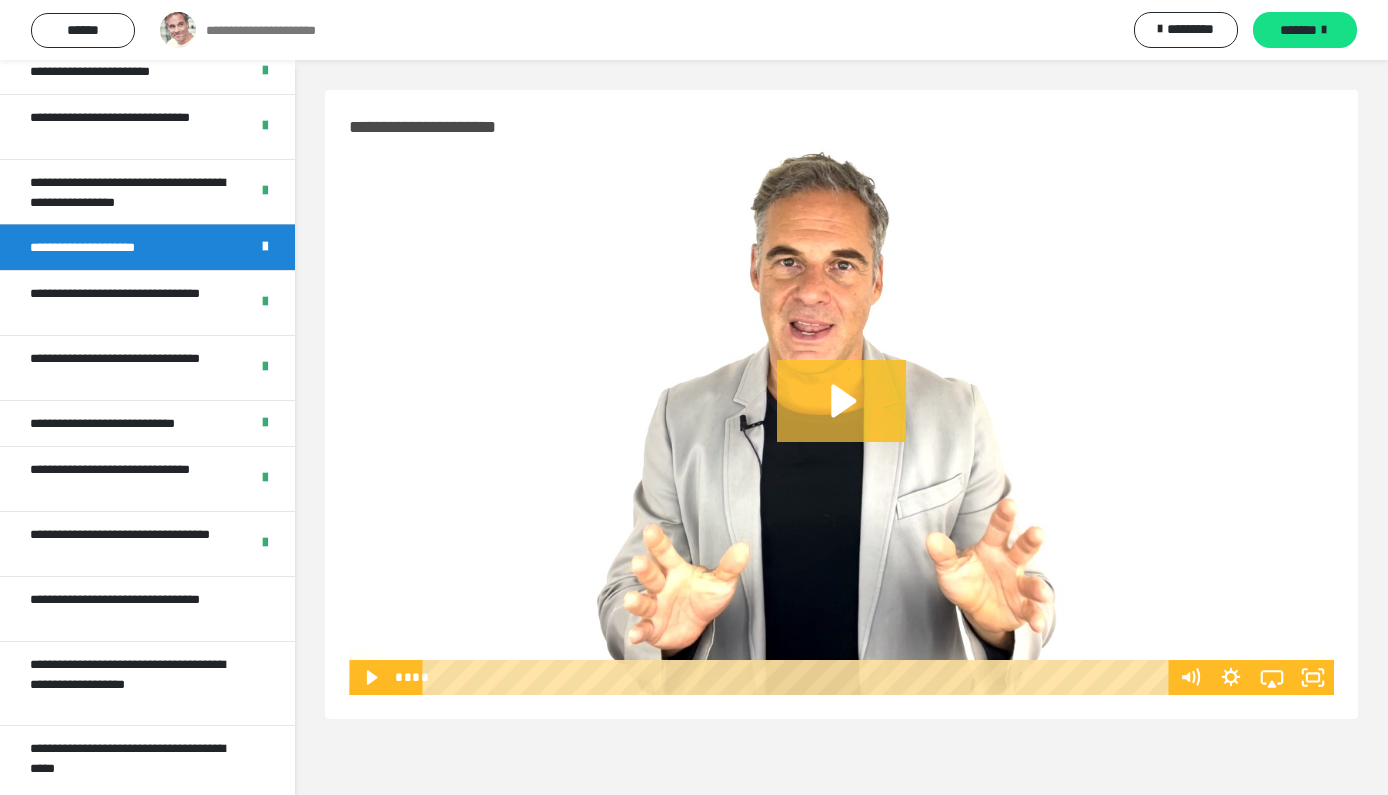 click 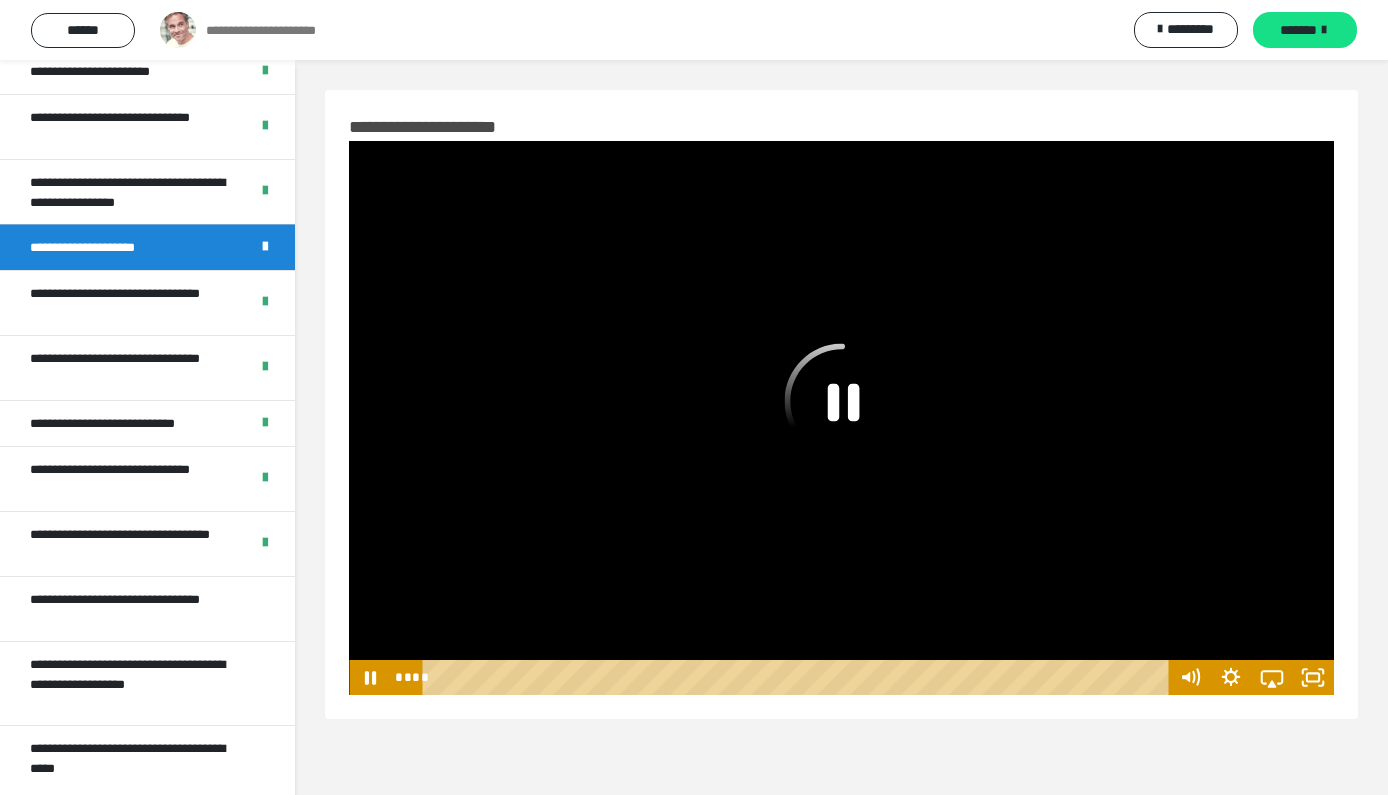 scroll, scrollTop: 0, scrollLeft: 0, axis: both 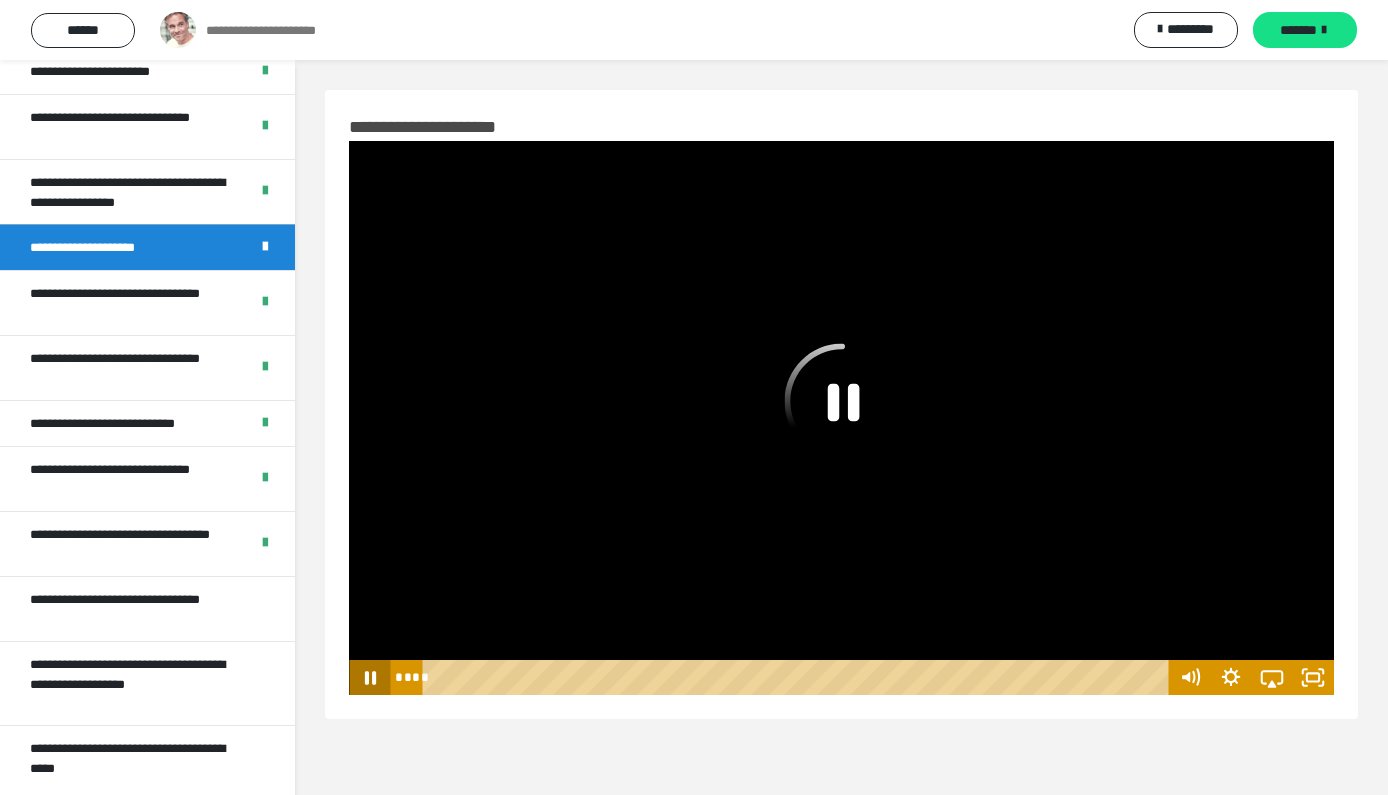 click 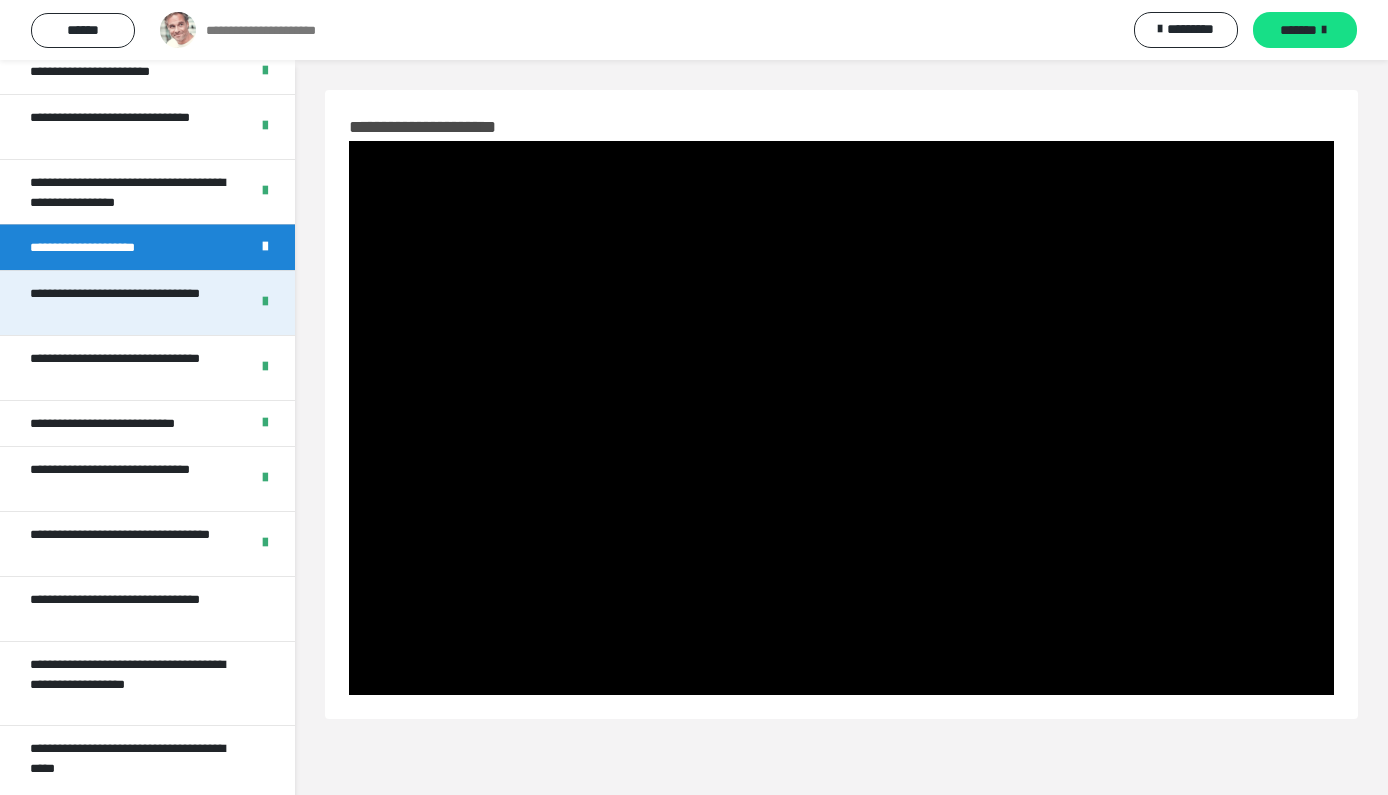 click on "**********" at bounding box center [147, 302] 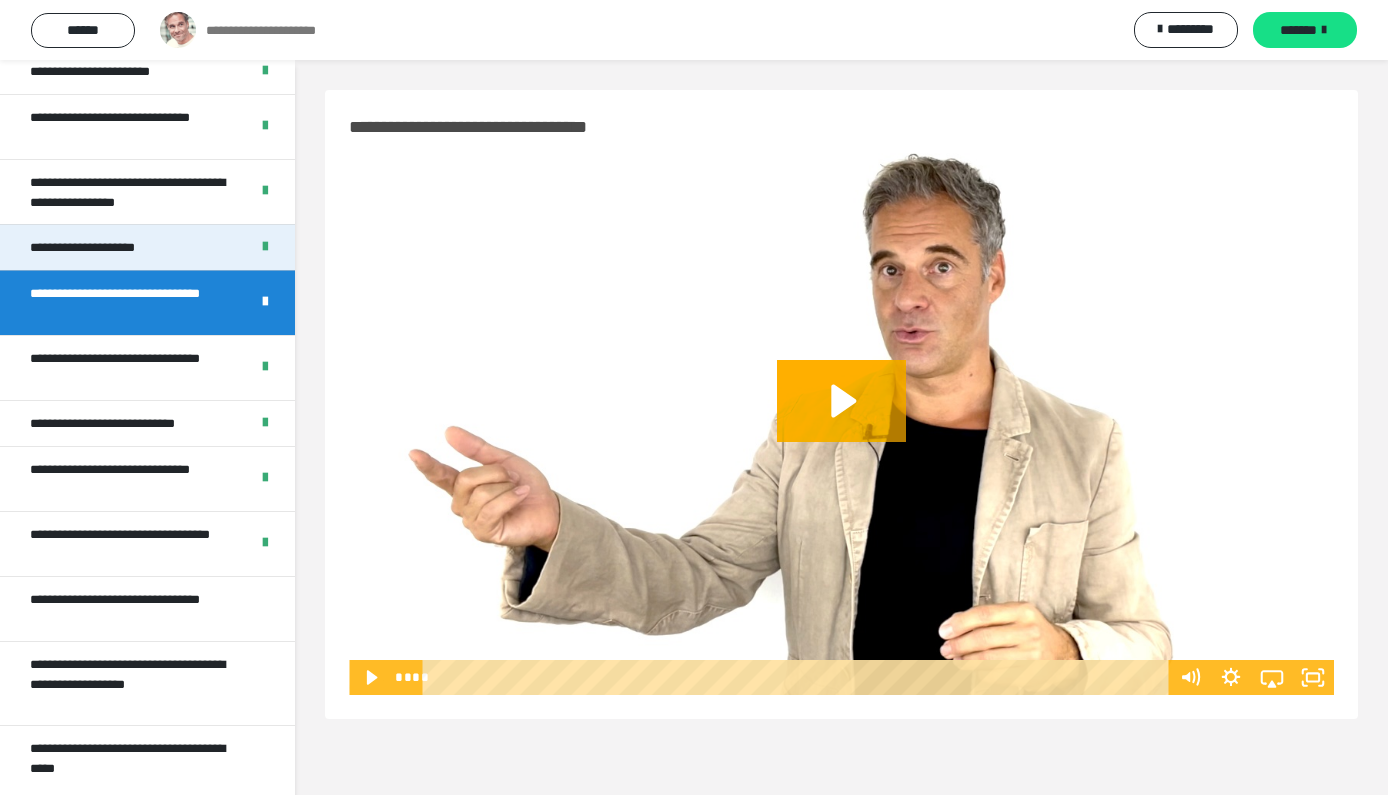 click on "**********" at bounding box center (100, 247) 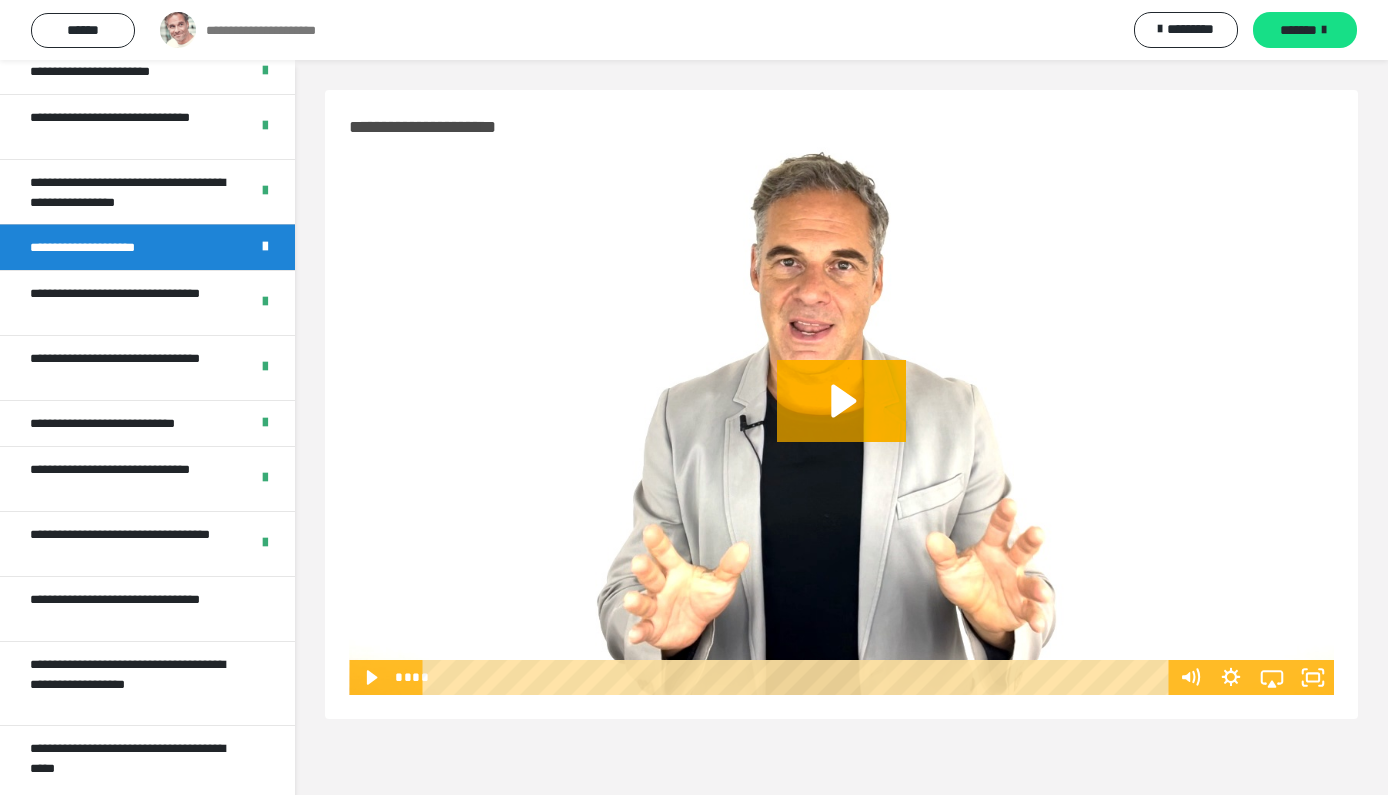 click at bounding box center (841, 418) 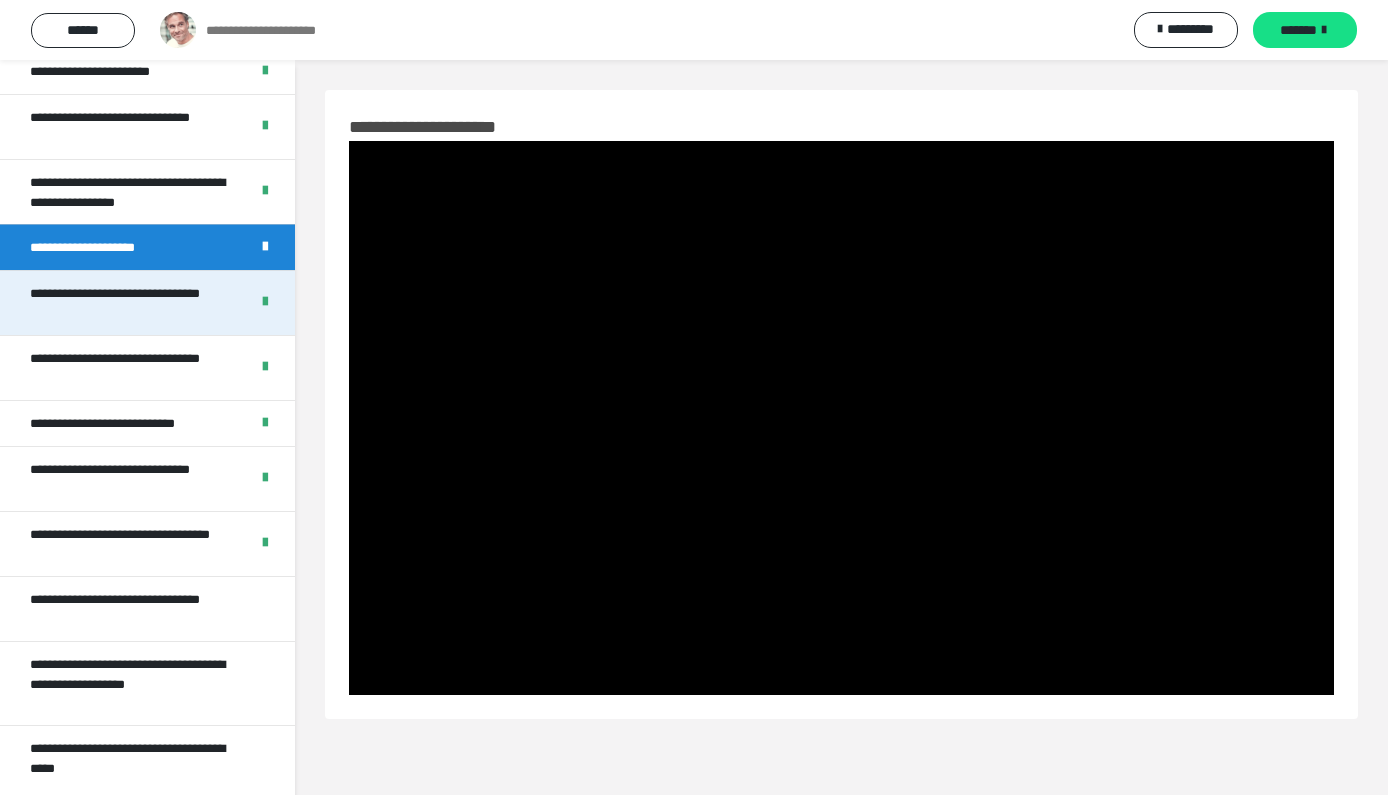 click on "**********" at bounding box center [131, 303] 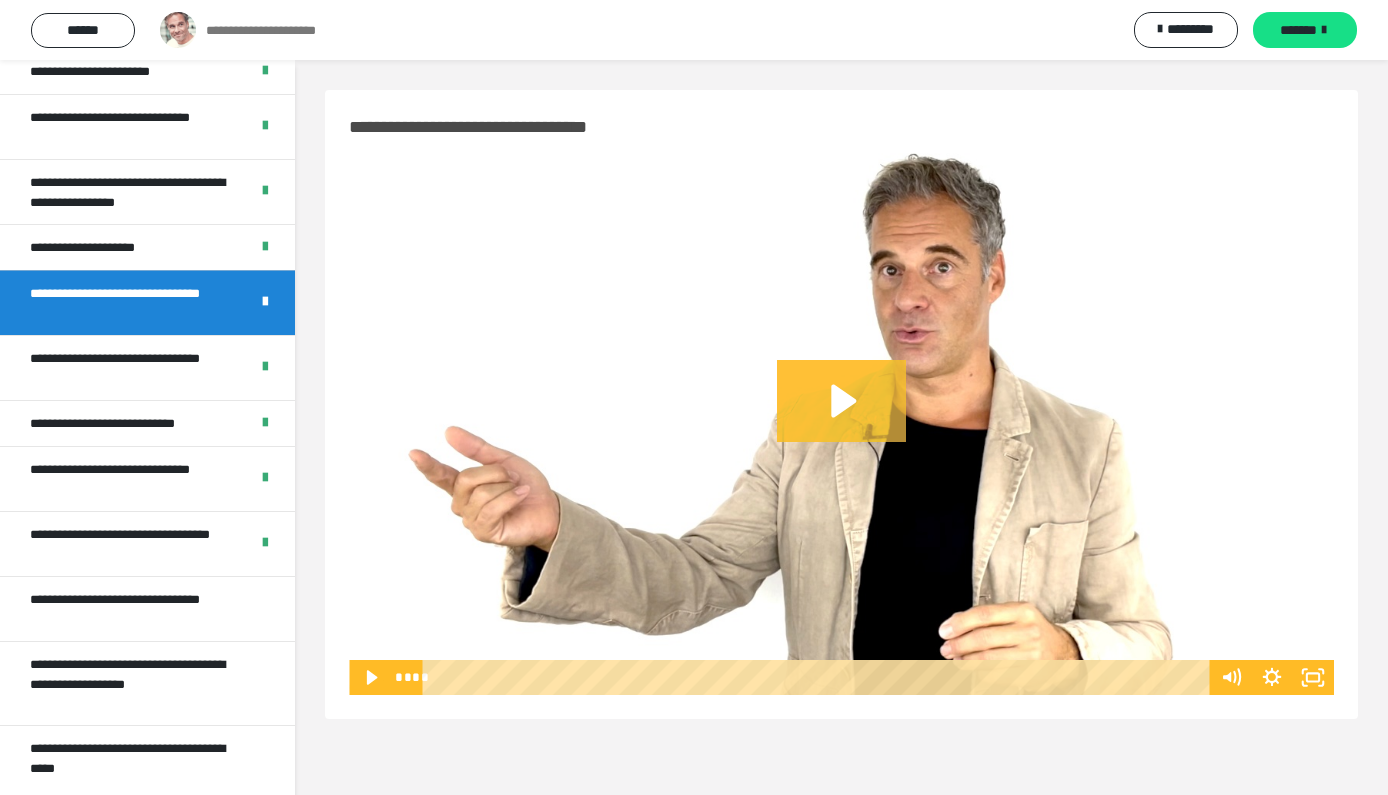 click 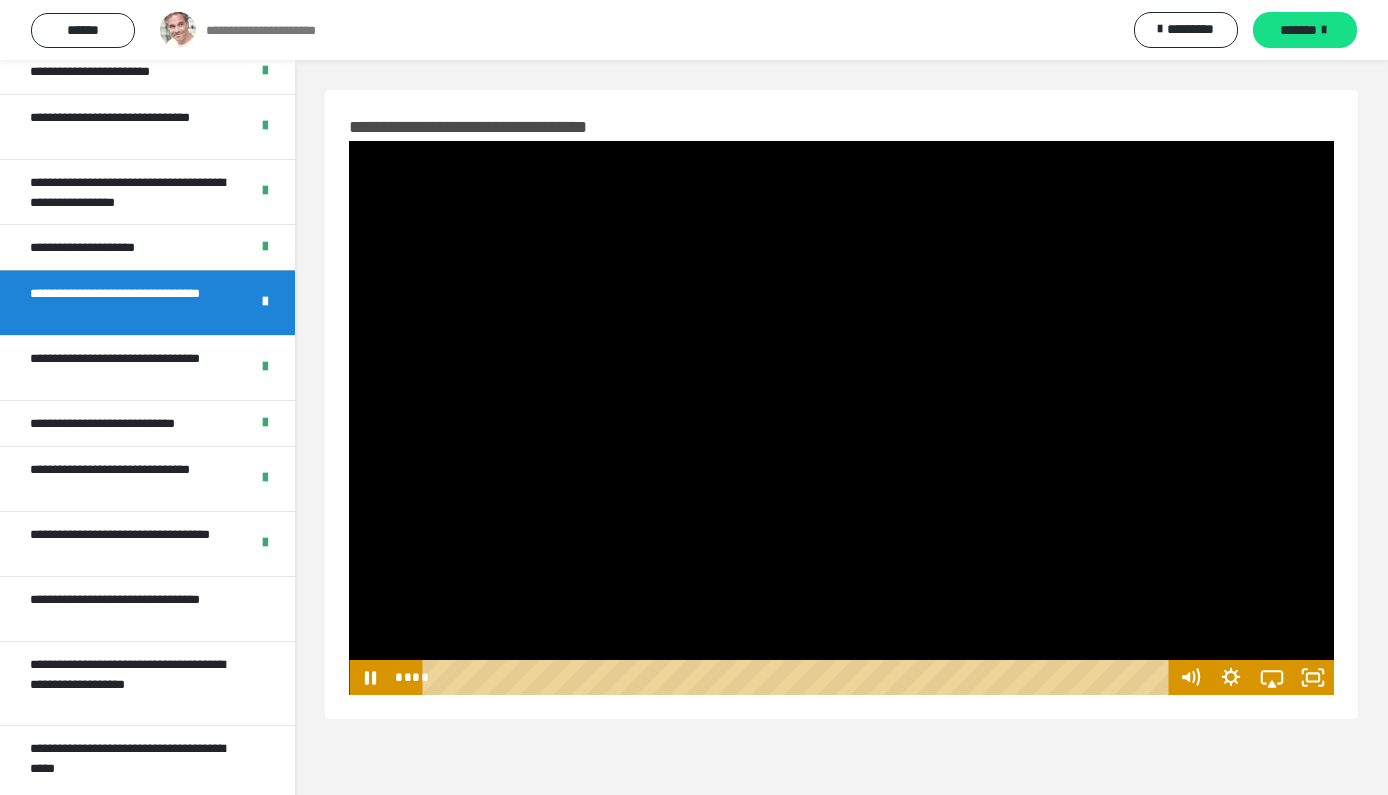 type 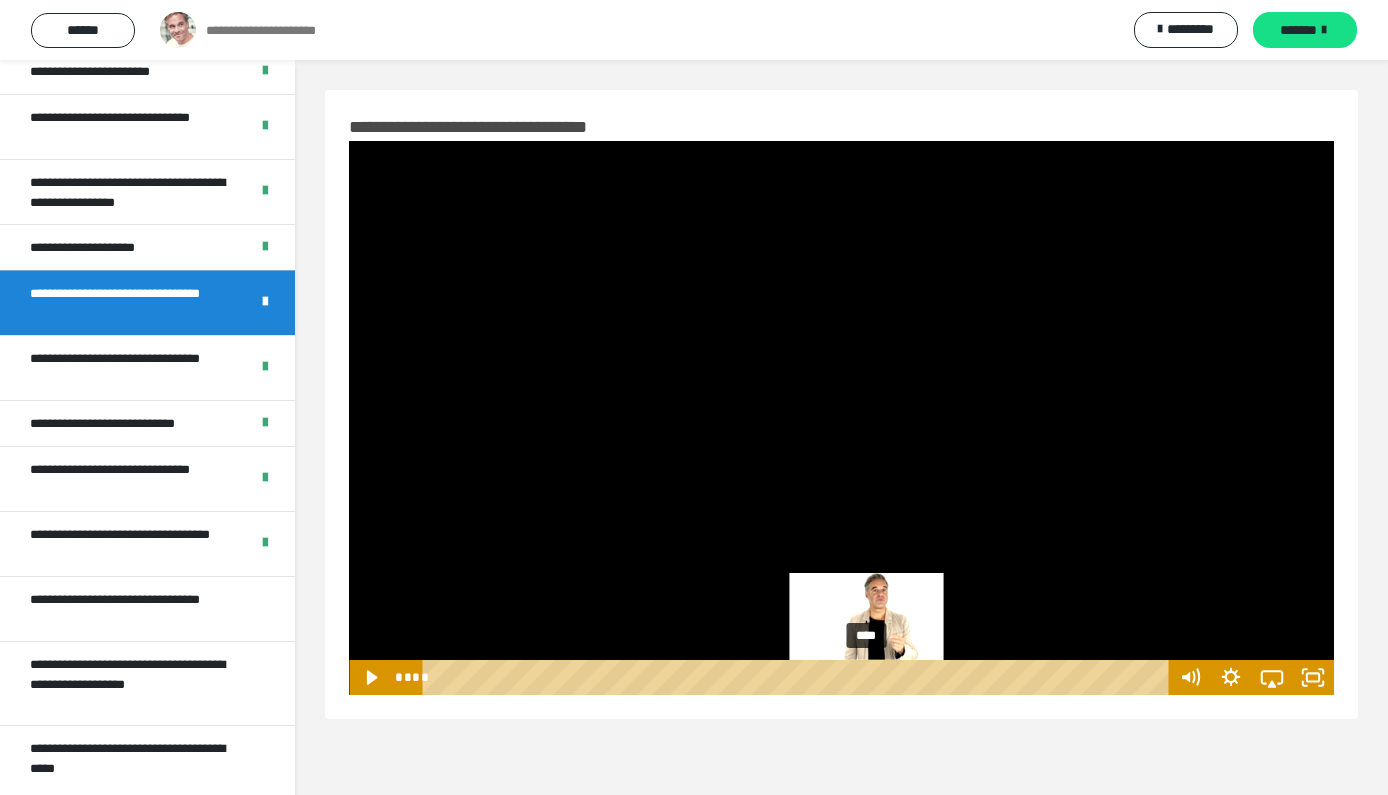 click on "****" at bounding box center (799, 677) 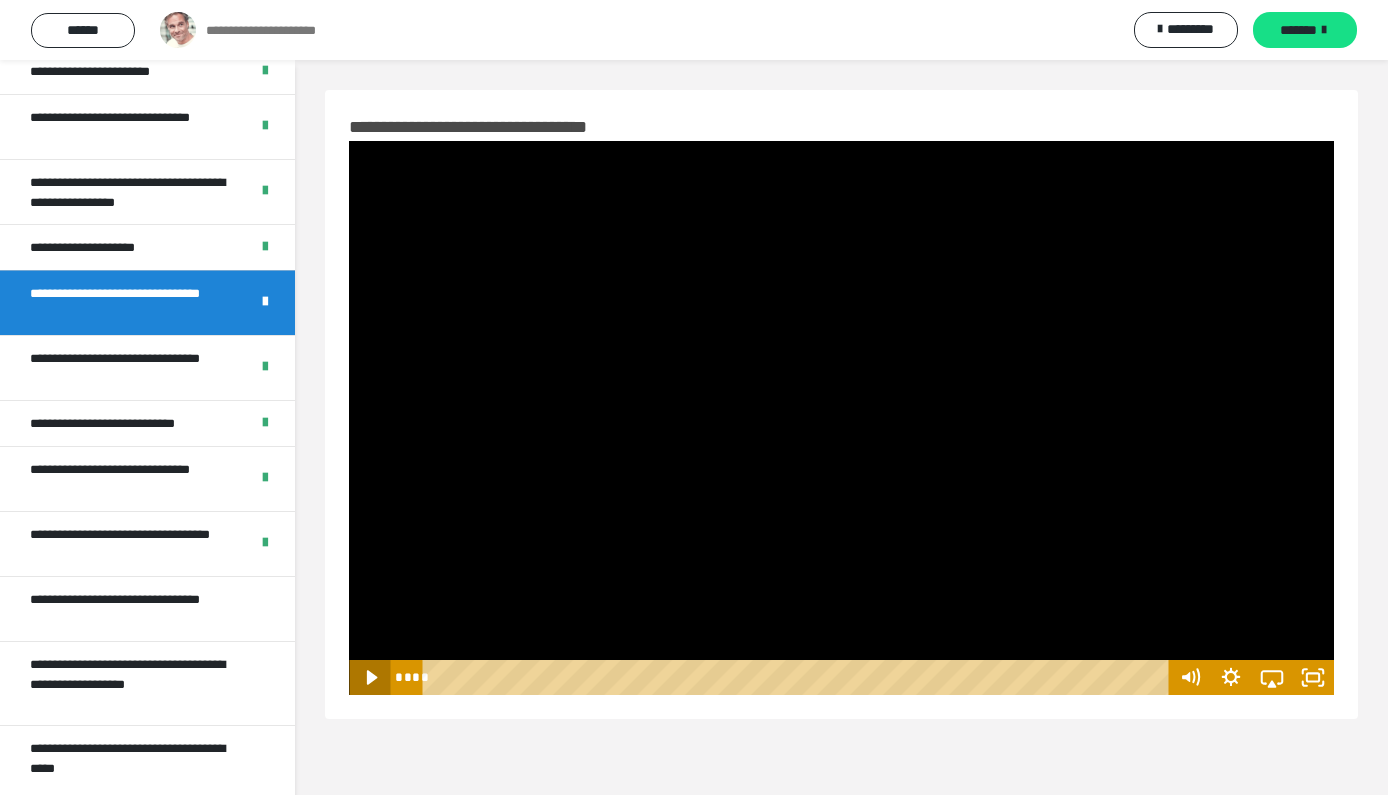 click 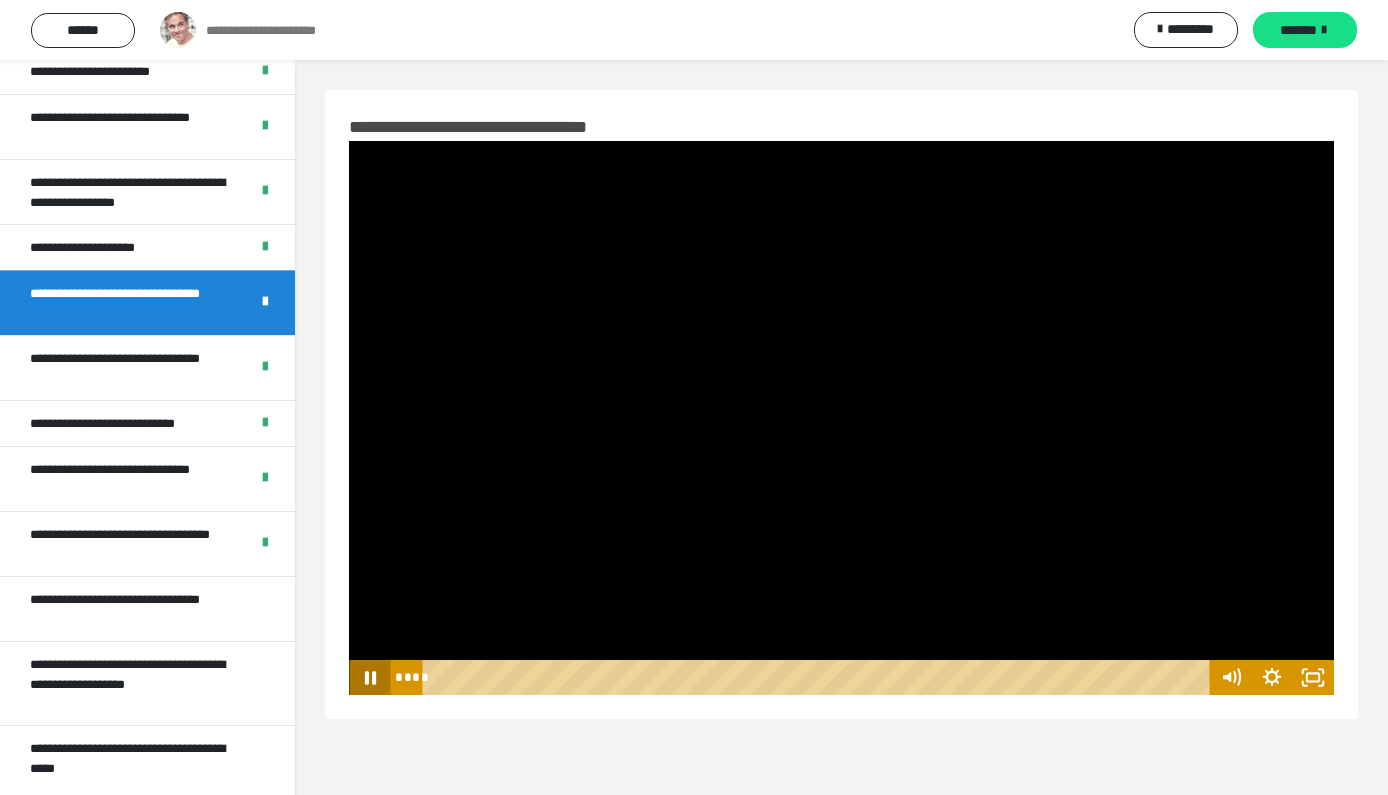 type 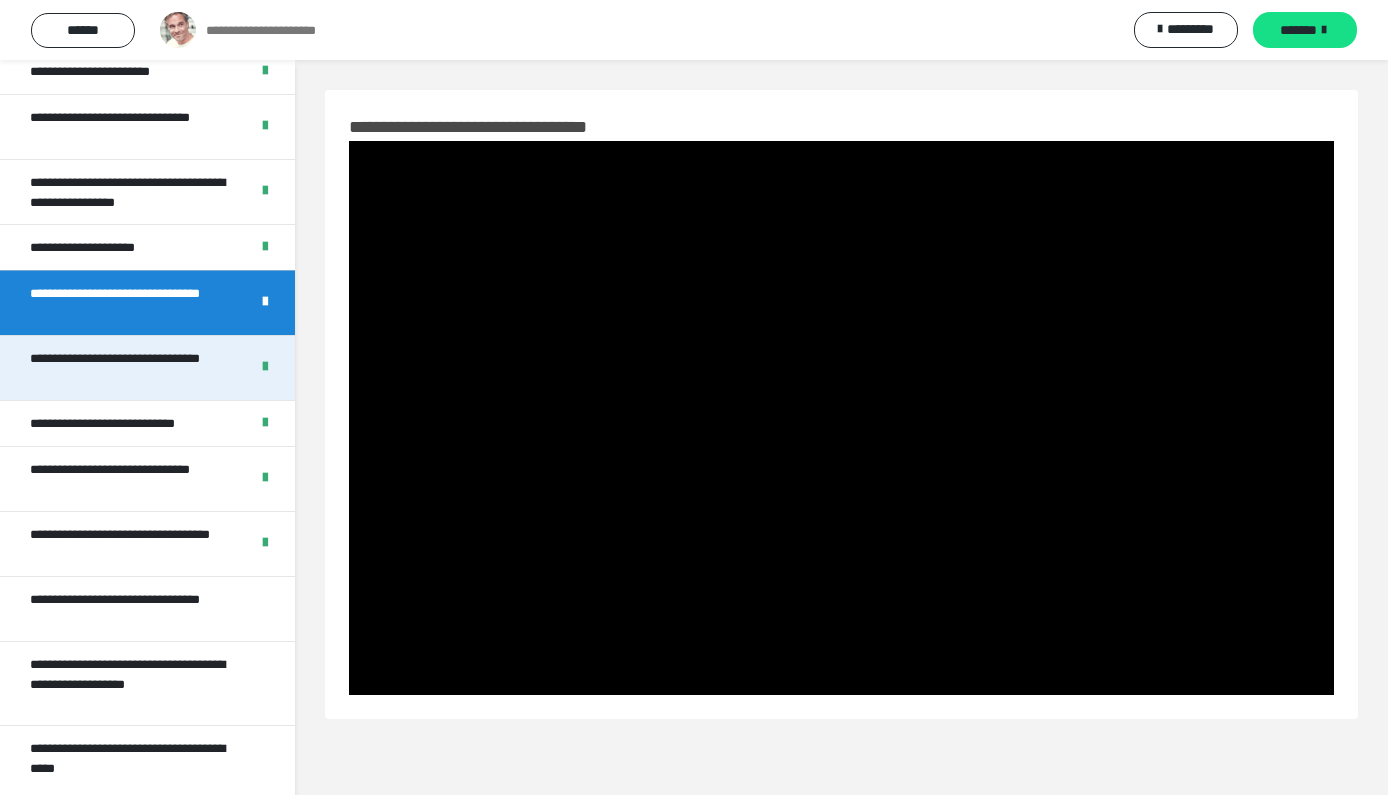 click on "**********" at bounding box center [131, 368] 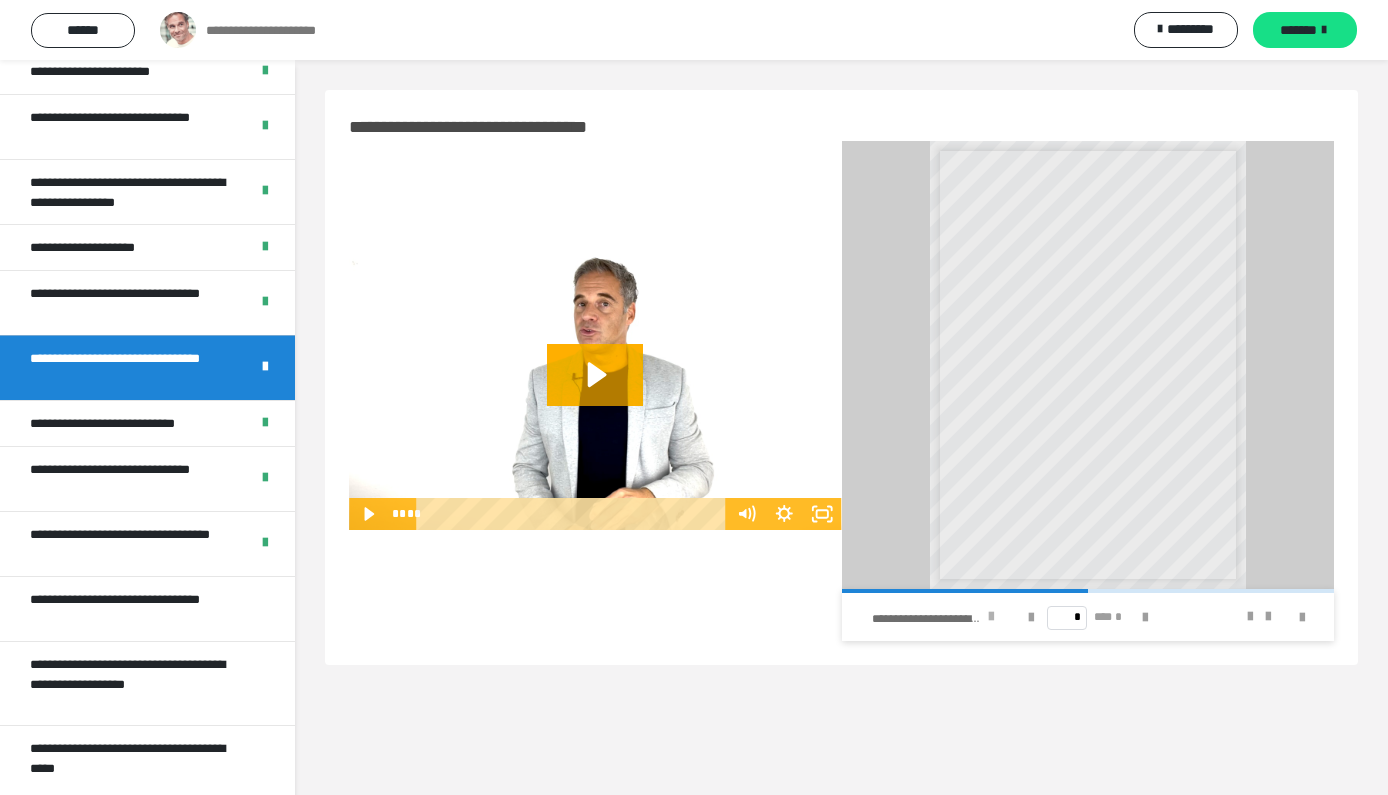 click at bounding box center [991, 617] 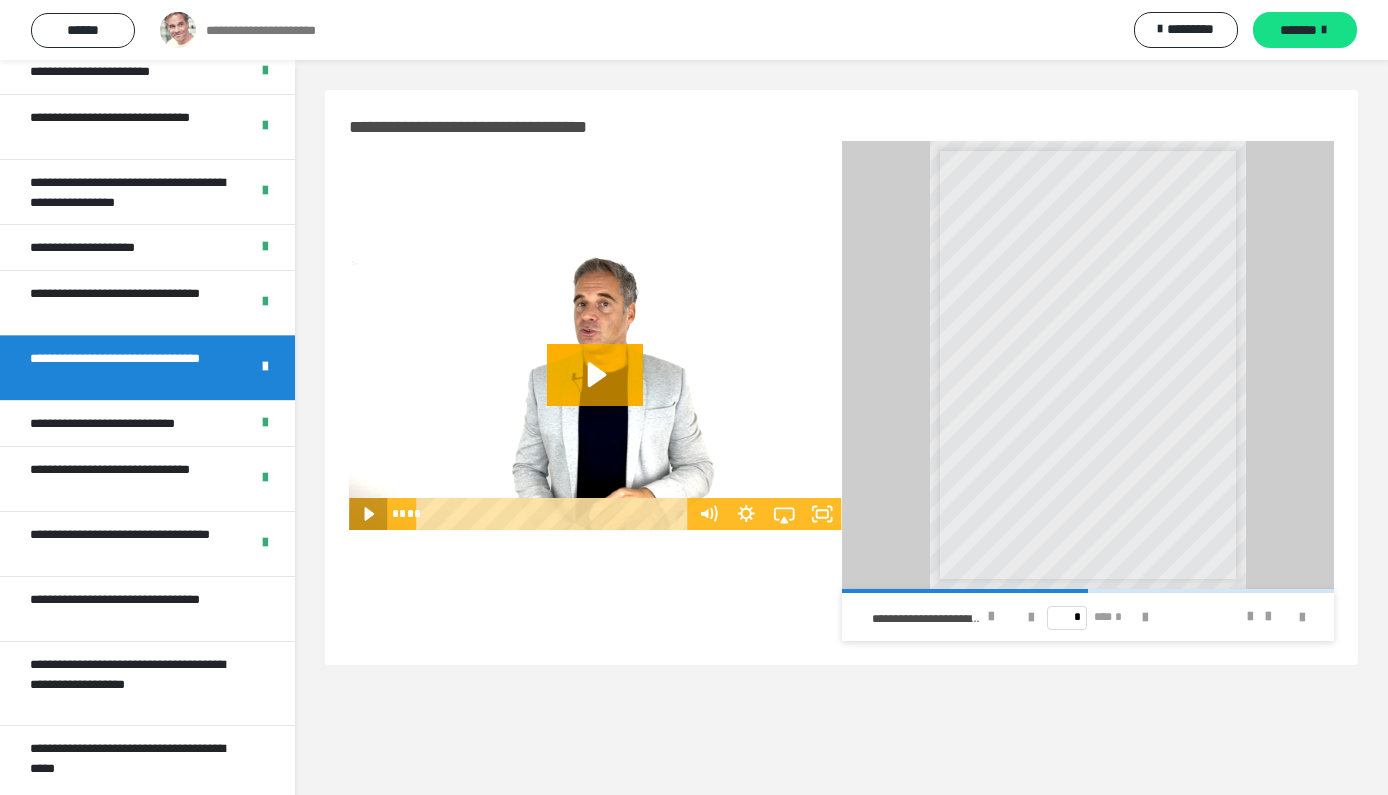 click 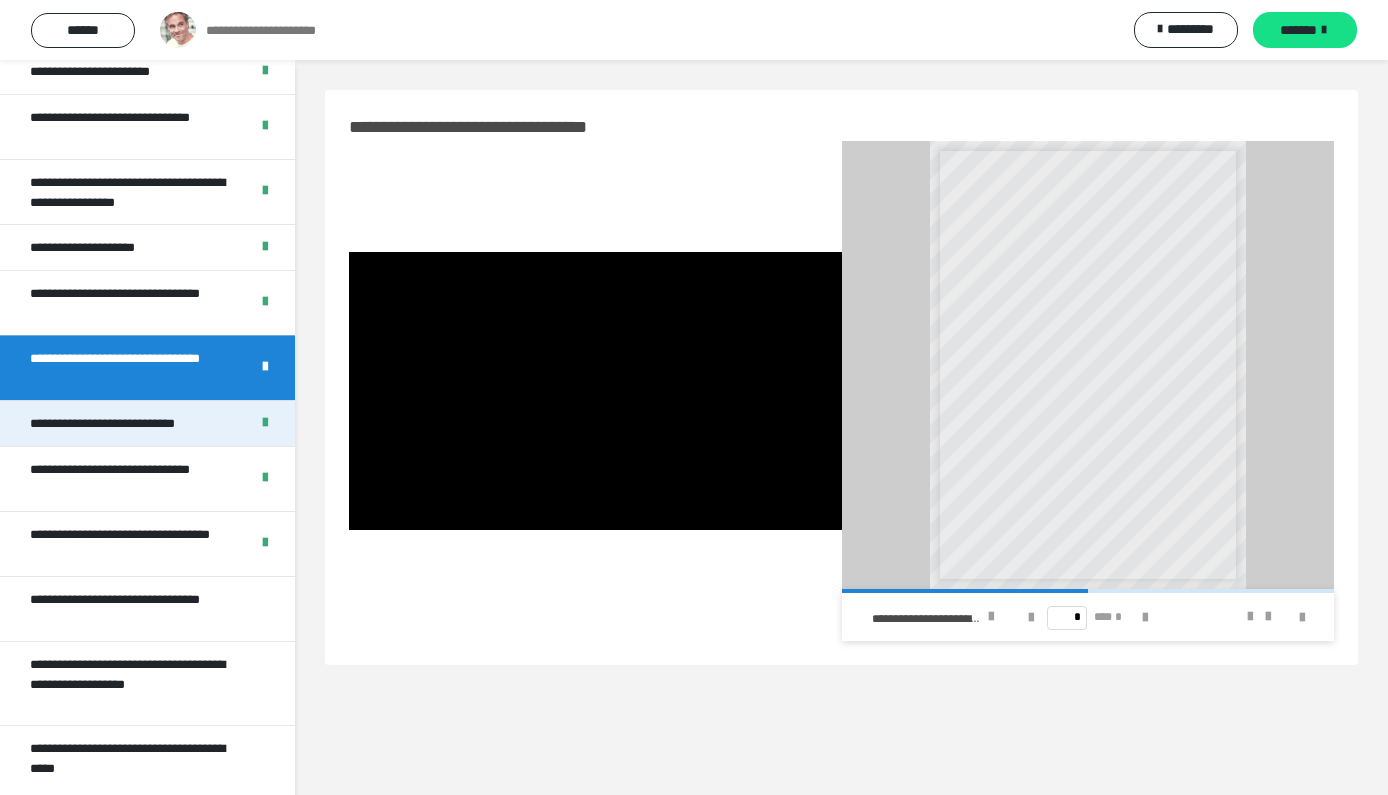 click on "**********" at bounding box center [147, 423] 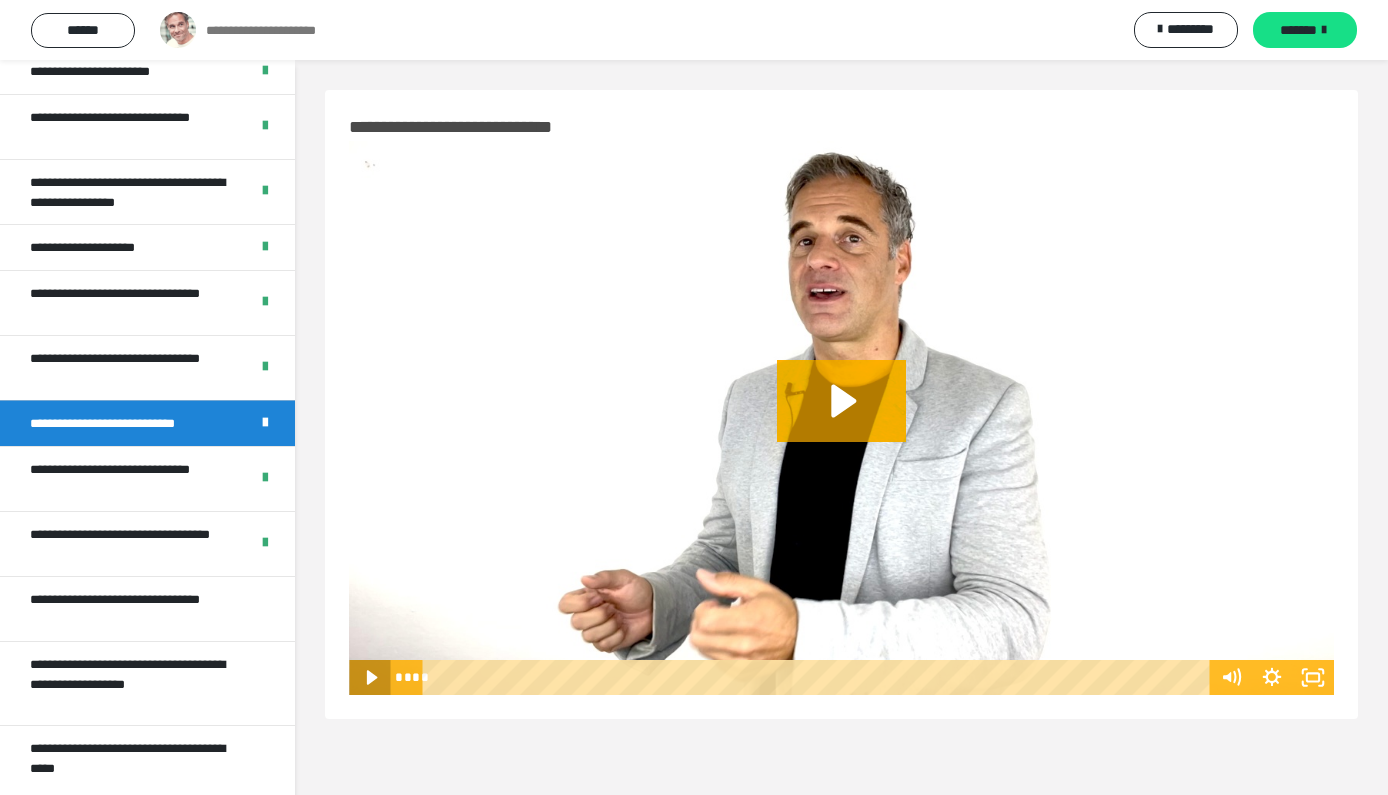 click 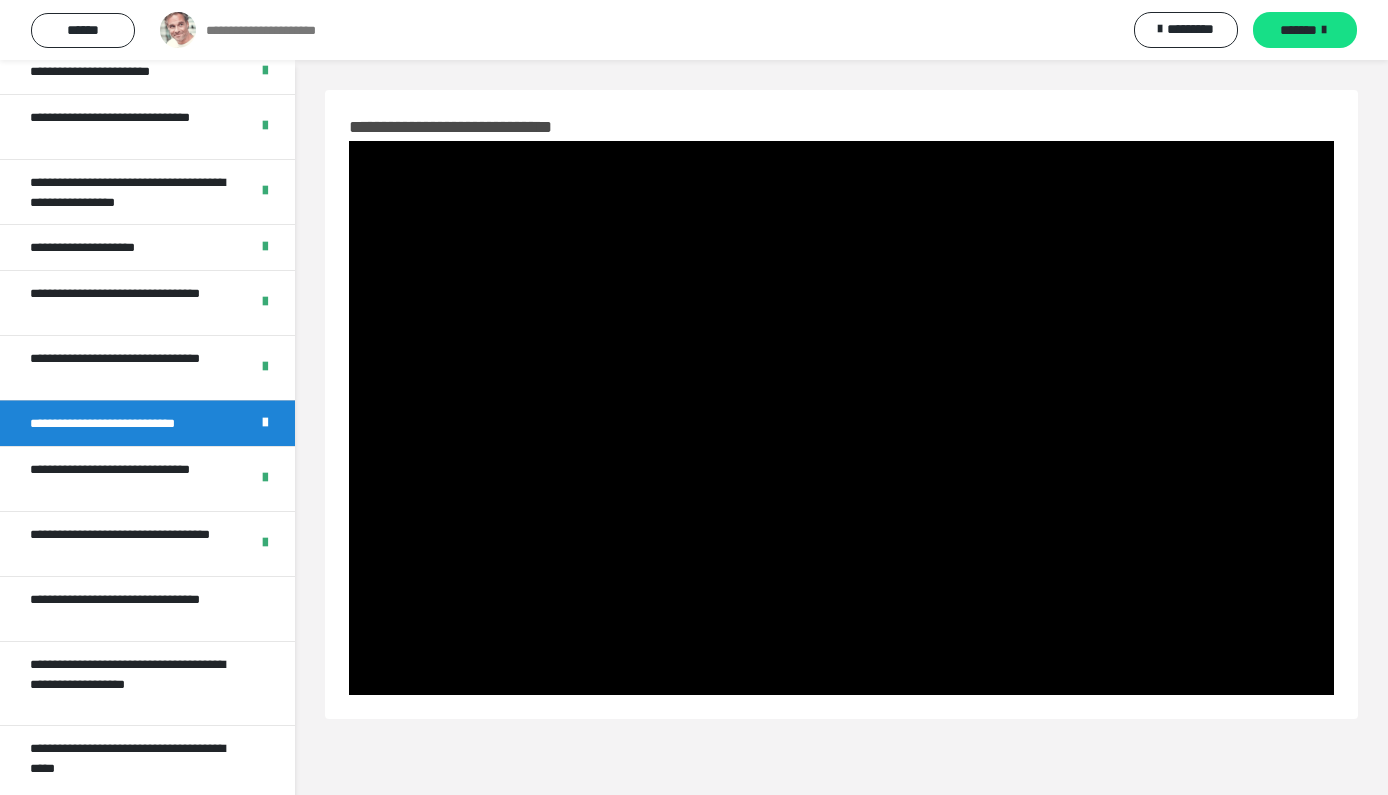 type 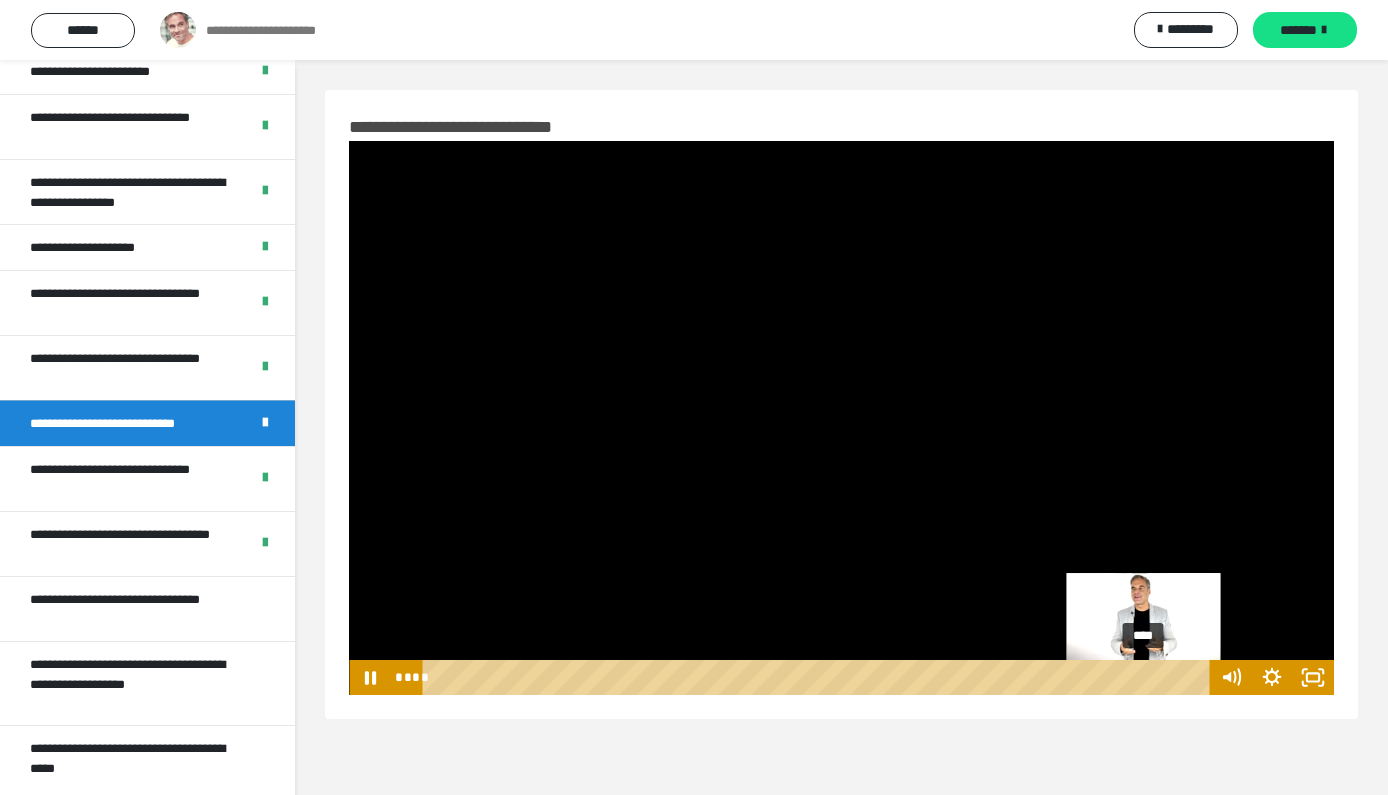 click on "****" at bounding box center [819, 677] 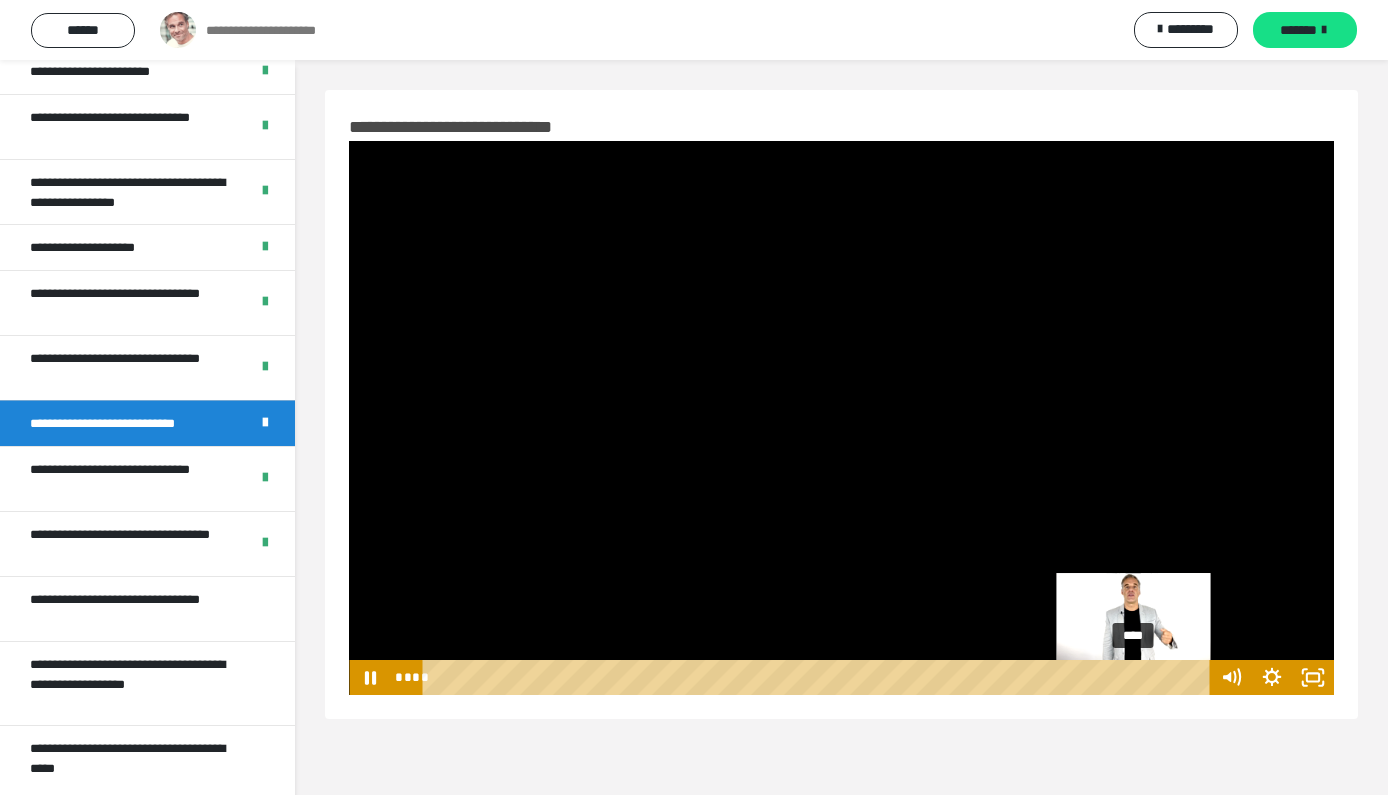 click on "****" at bounding box center (819, 677) 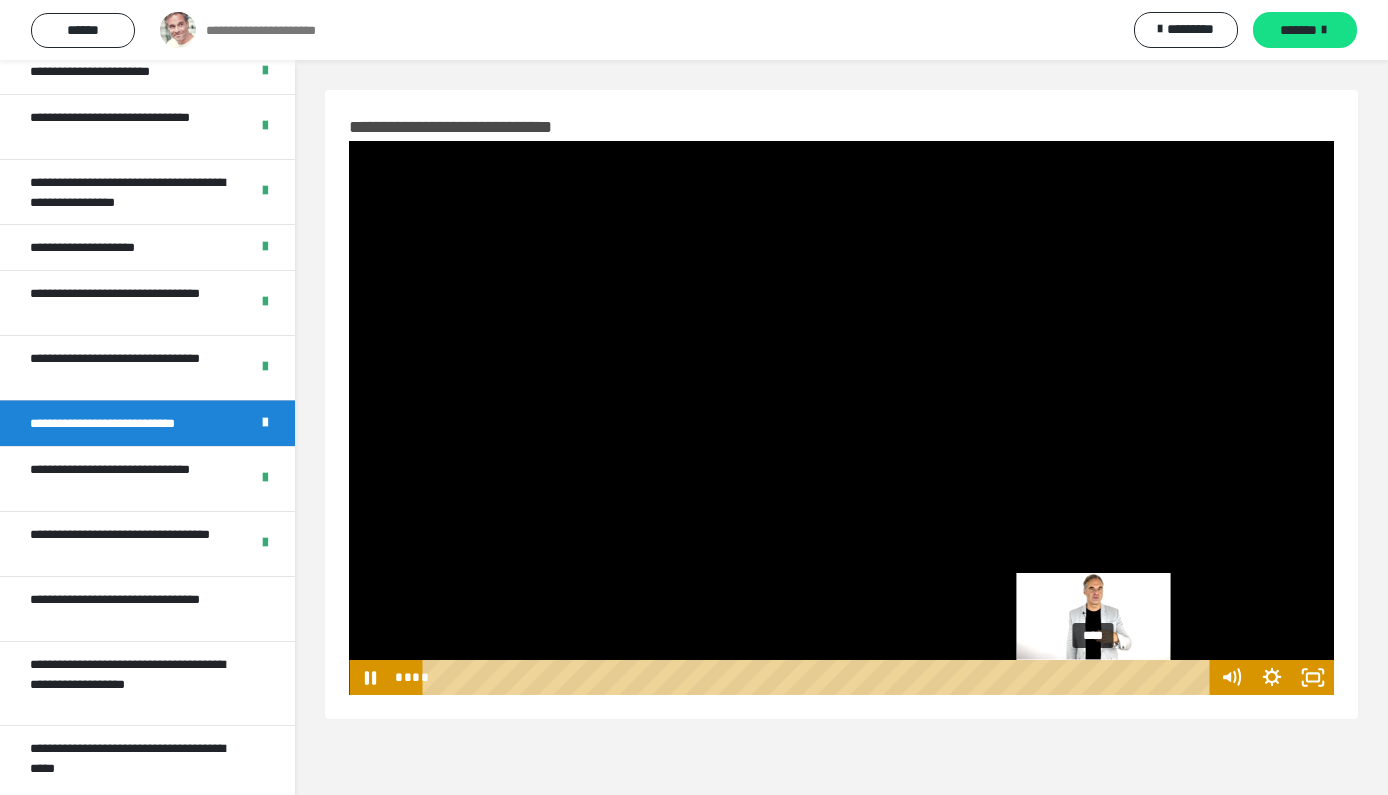 click on "****" at bounding box center [819, 677] 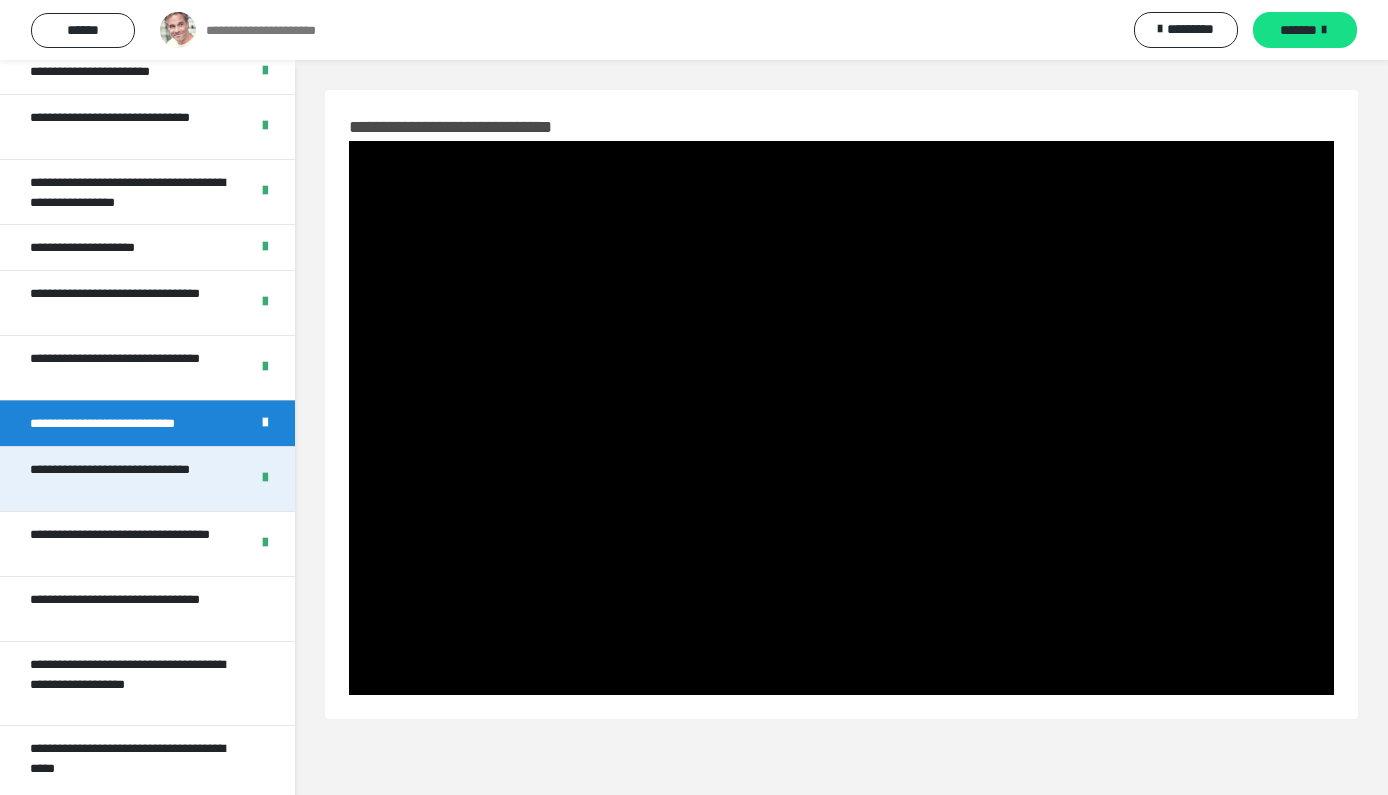 click on "**********" at bounding box center (131, 479) 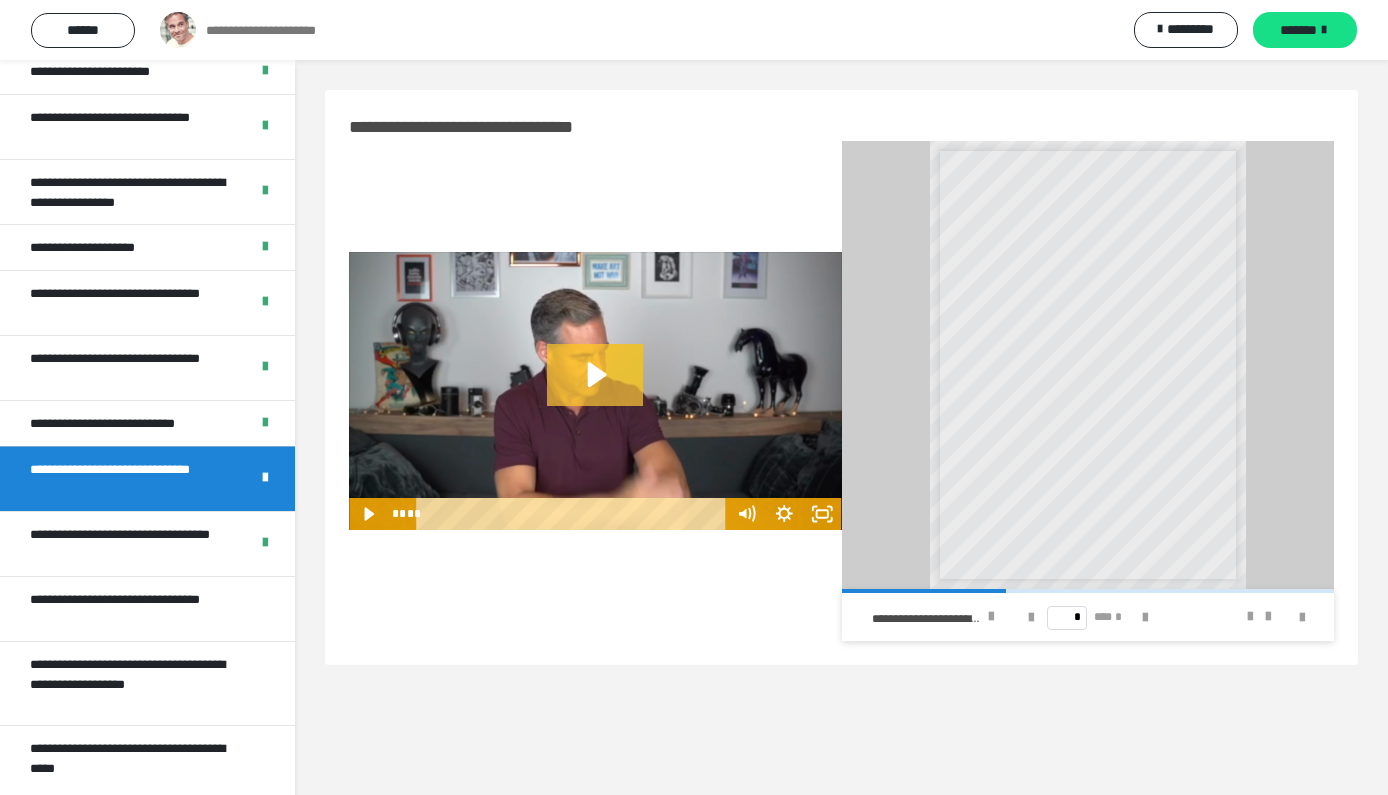 click 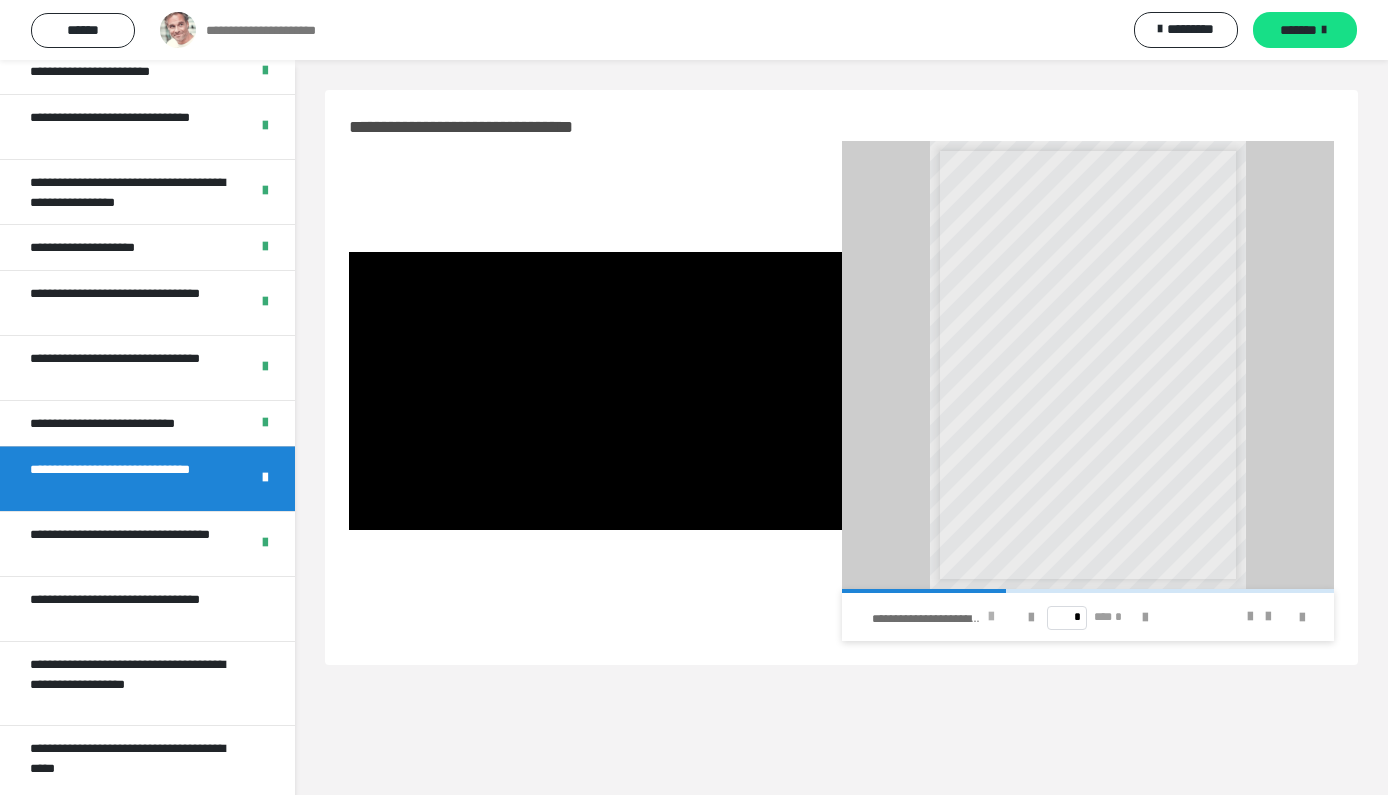 click at bounding box center (991, 617) 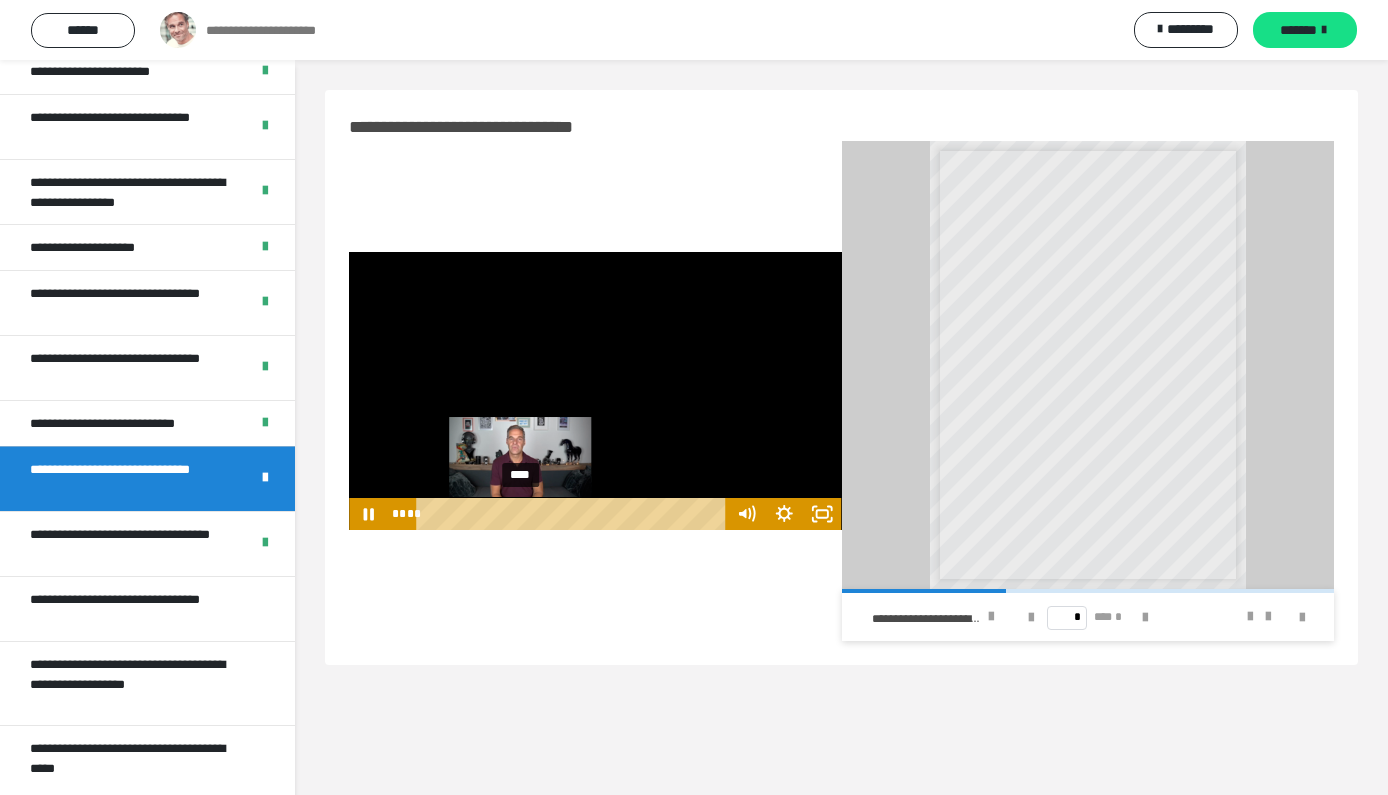 click on "****" at bounding box center [574, 514] 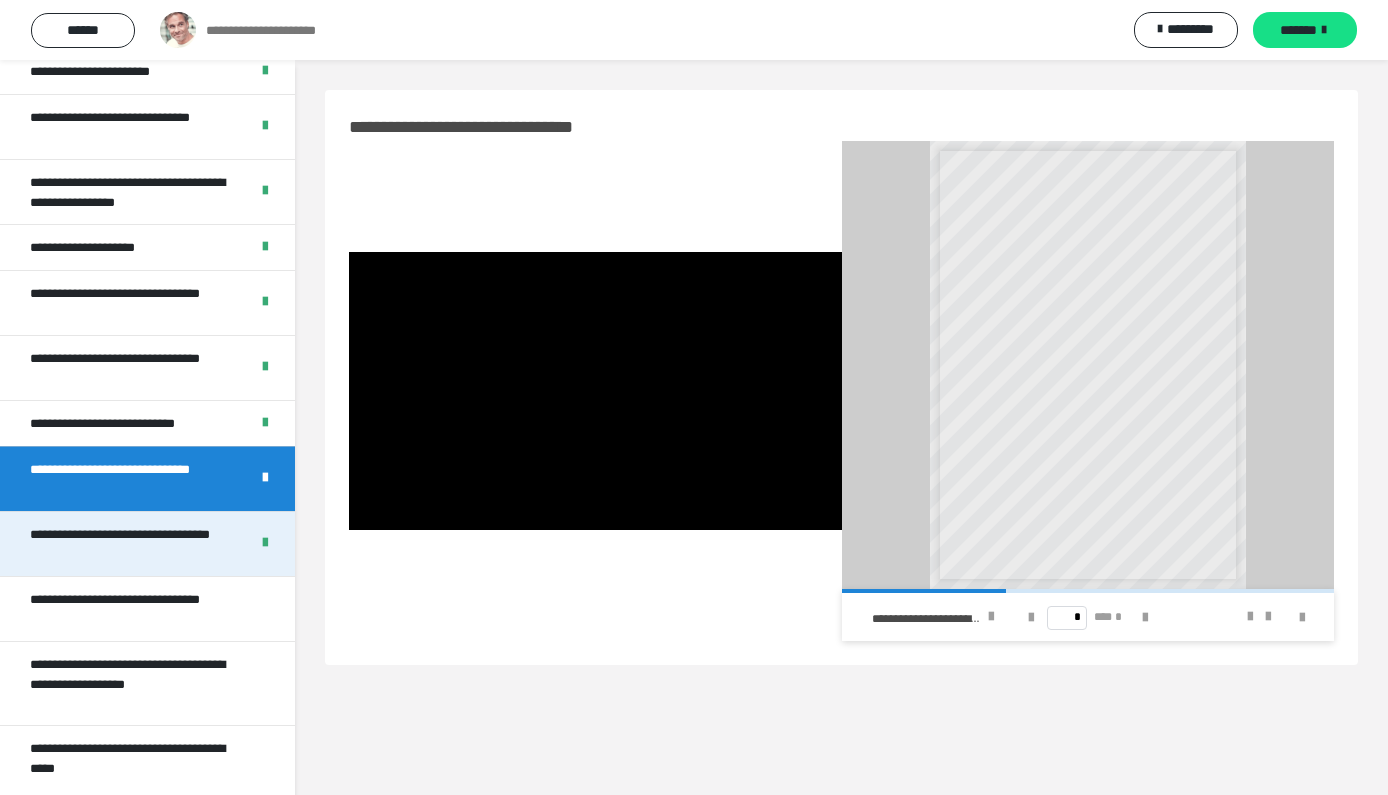 click on "**********" at bounding box center (131, 544) 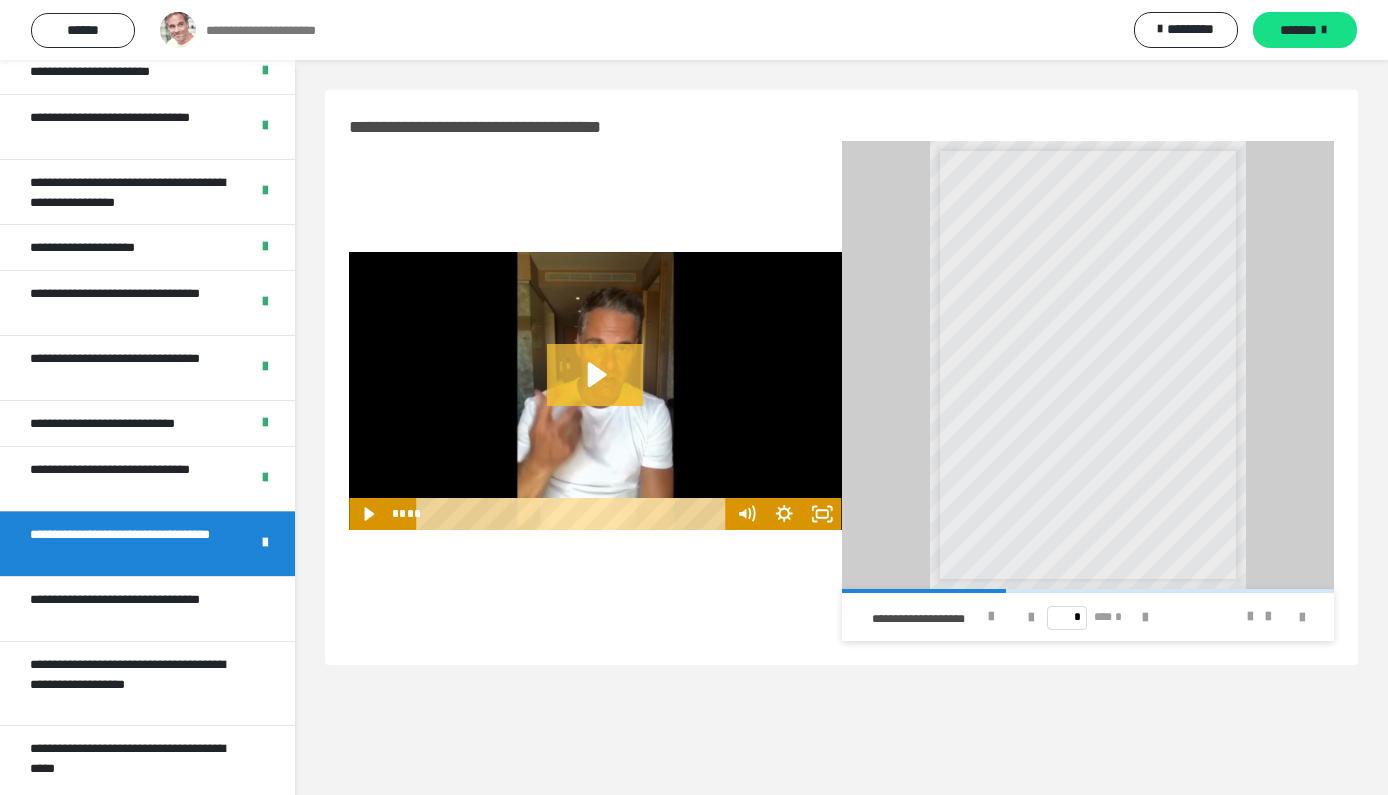 click 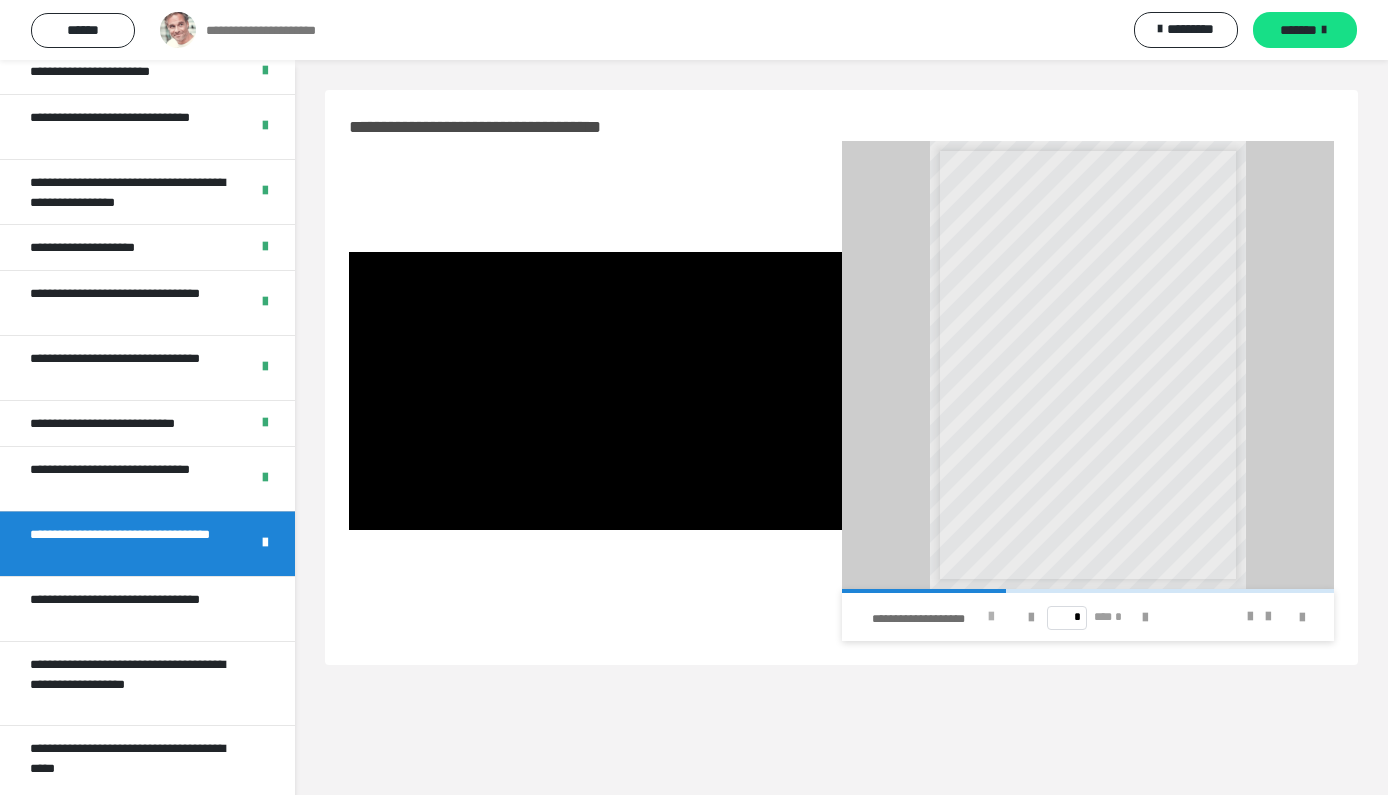 click at bounding box center (991, 617) 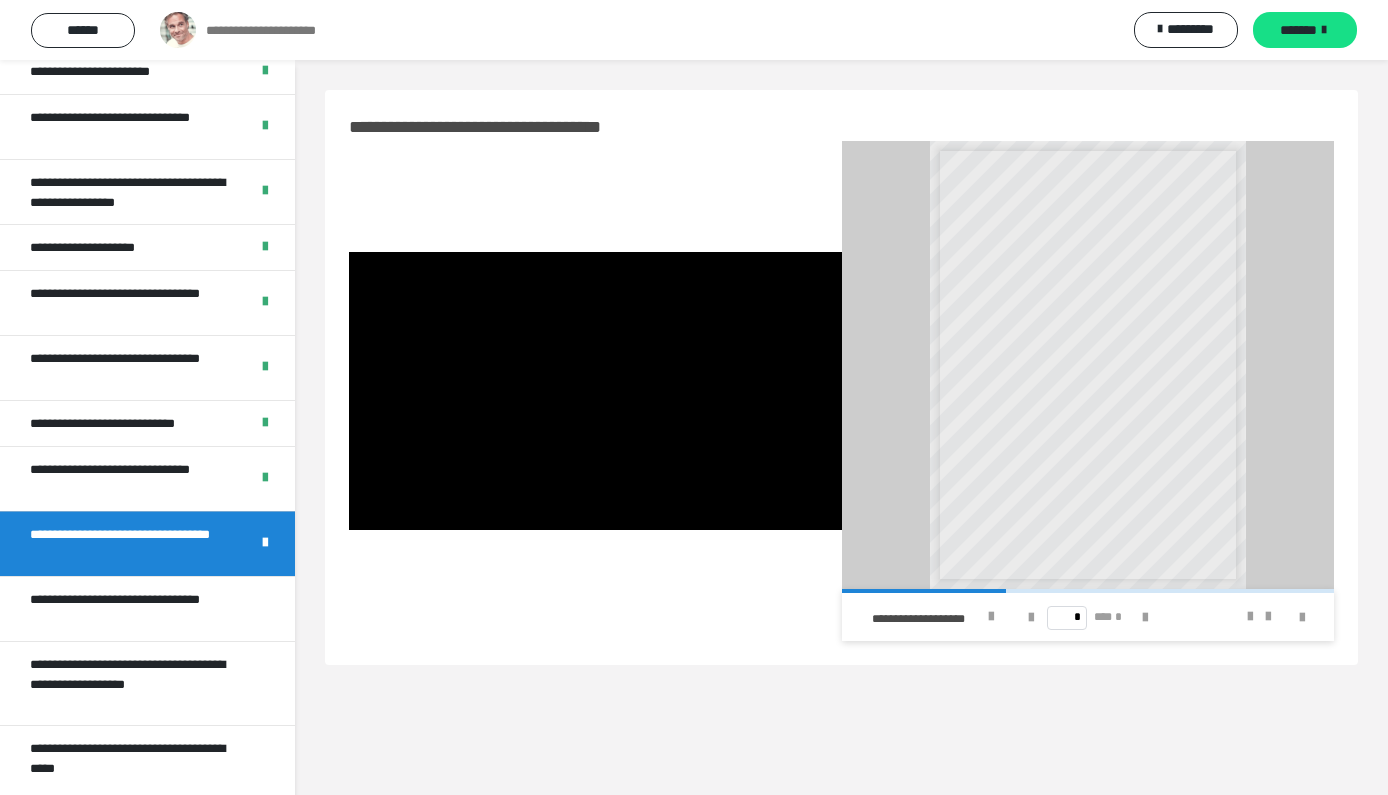 scroll, scrollTop: 60, scrollLeft: 0, axis: vertical 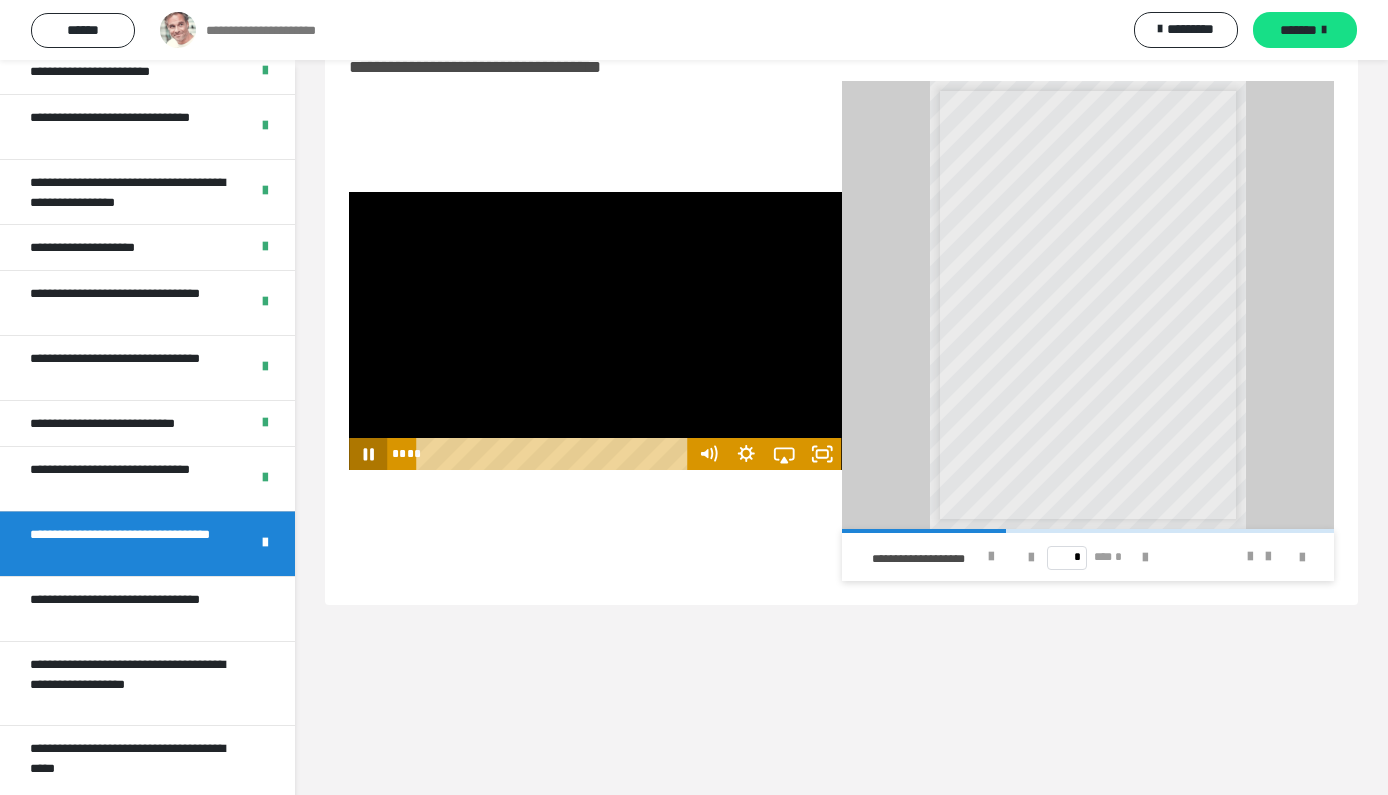 click 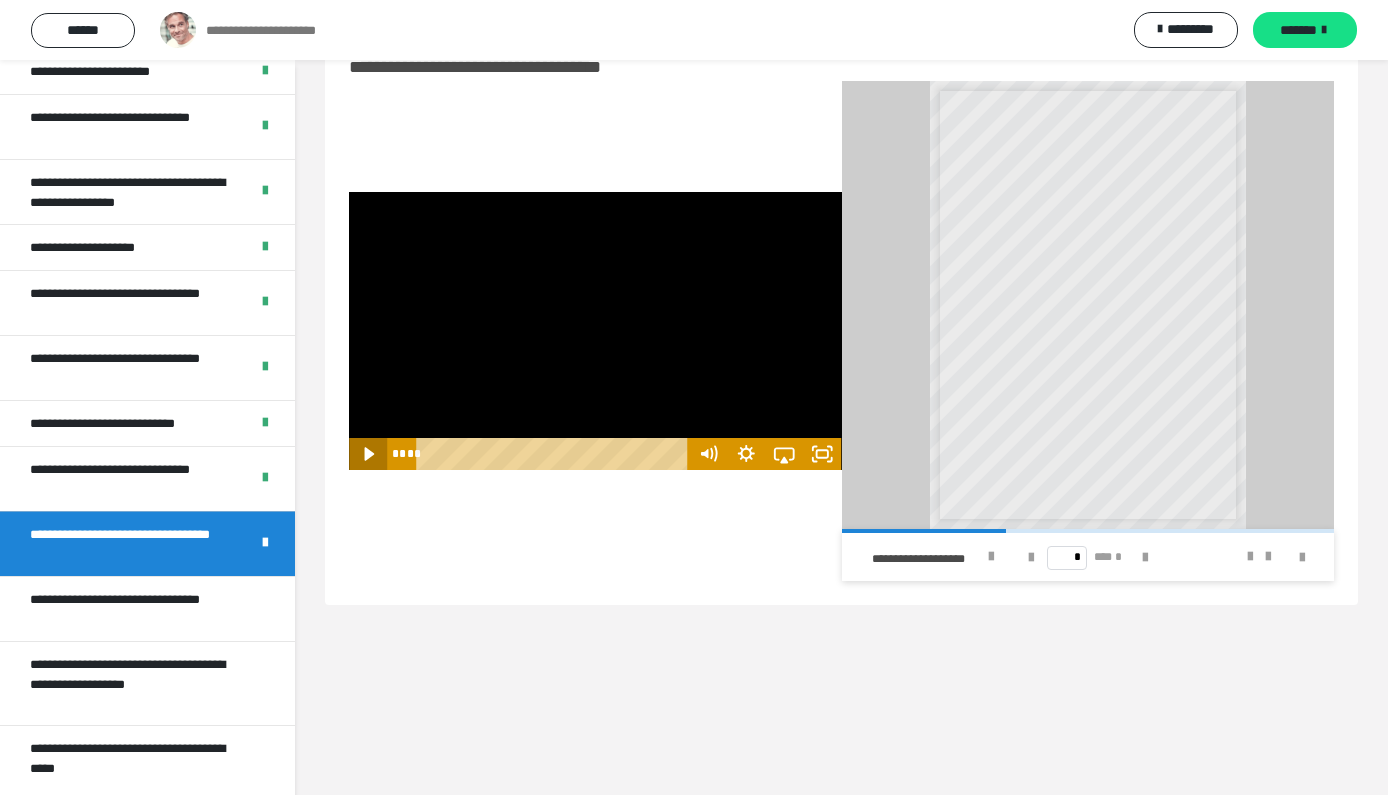 type 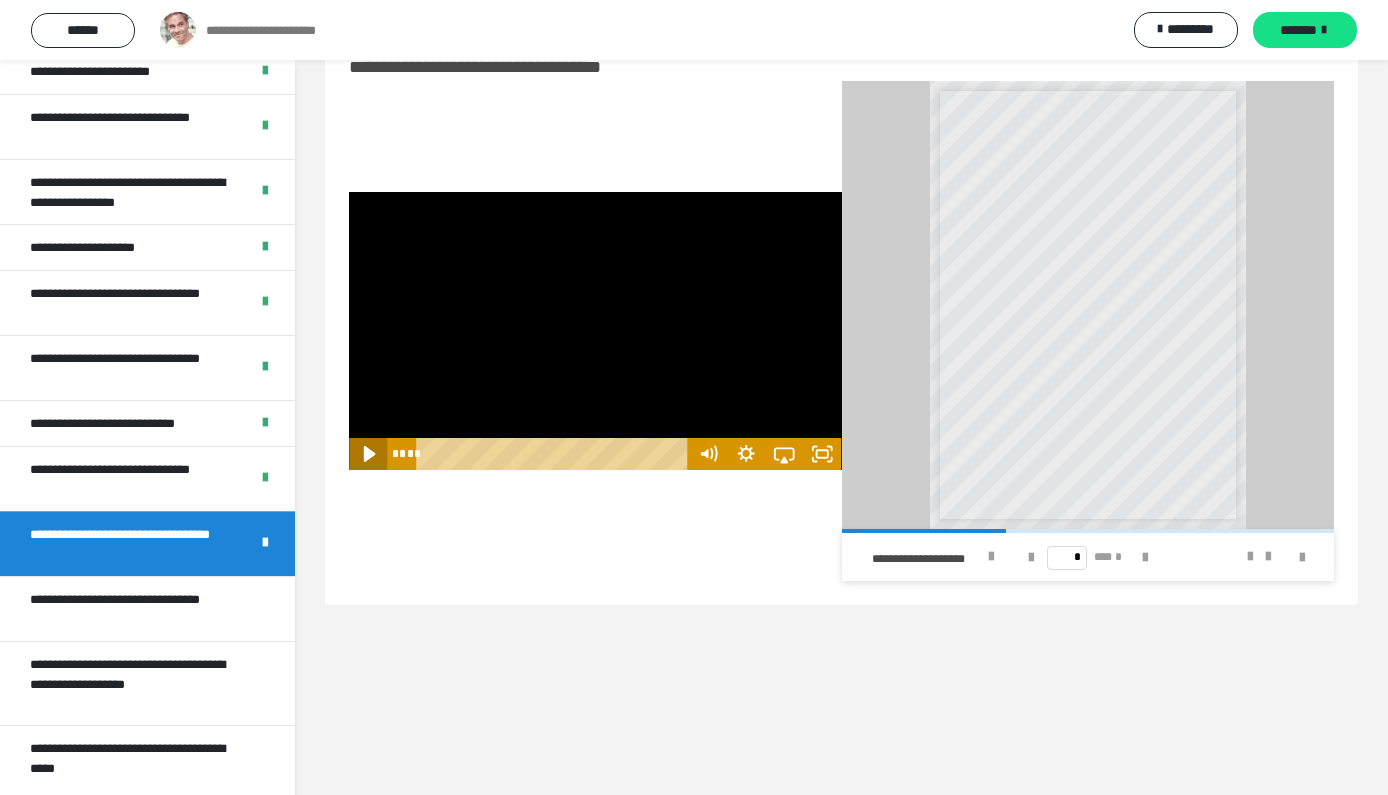 click 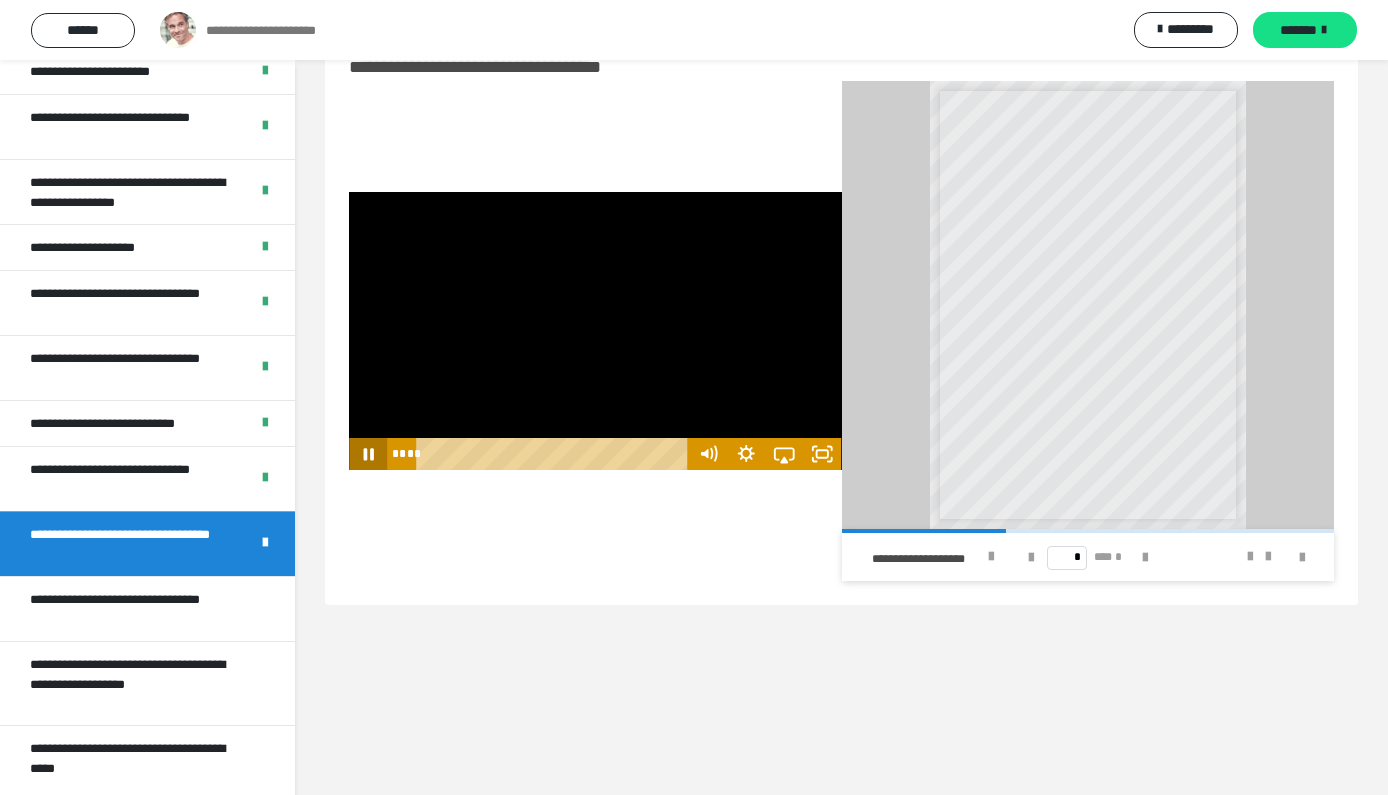 click 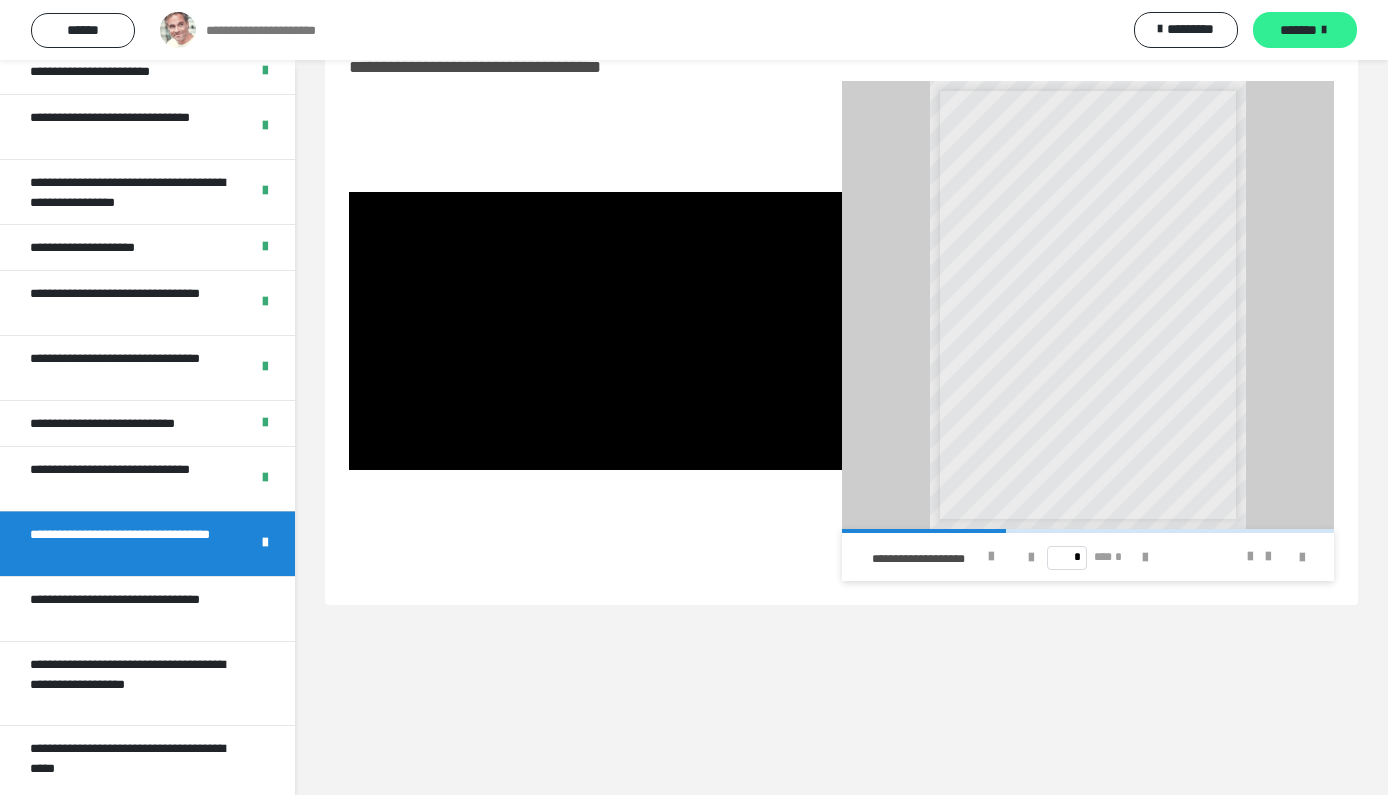 click on "*******" at bounding box center [1298, 30] 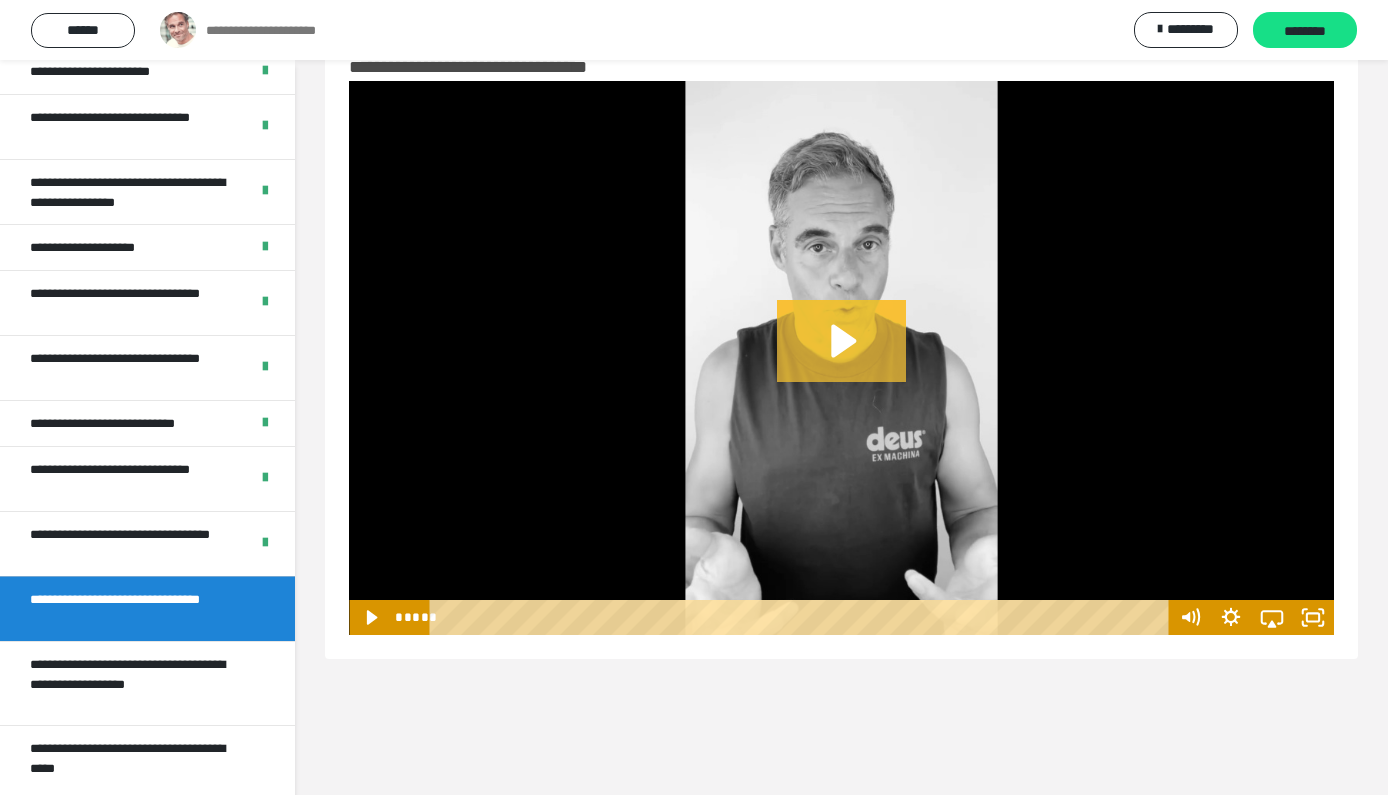 click 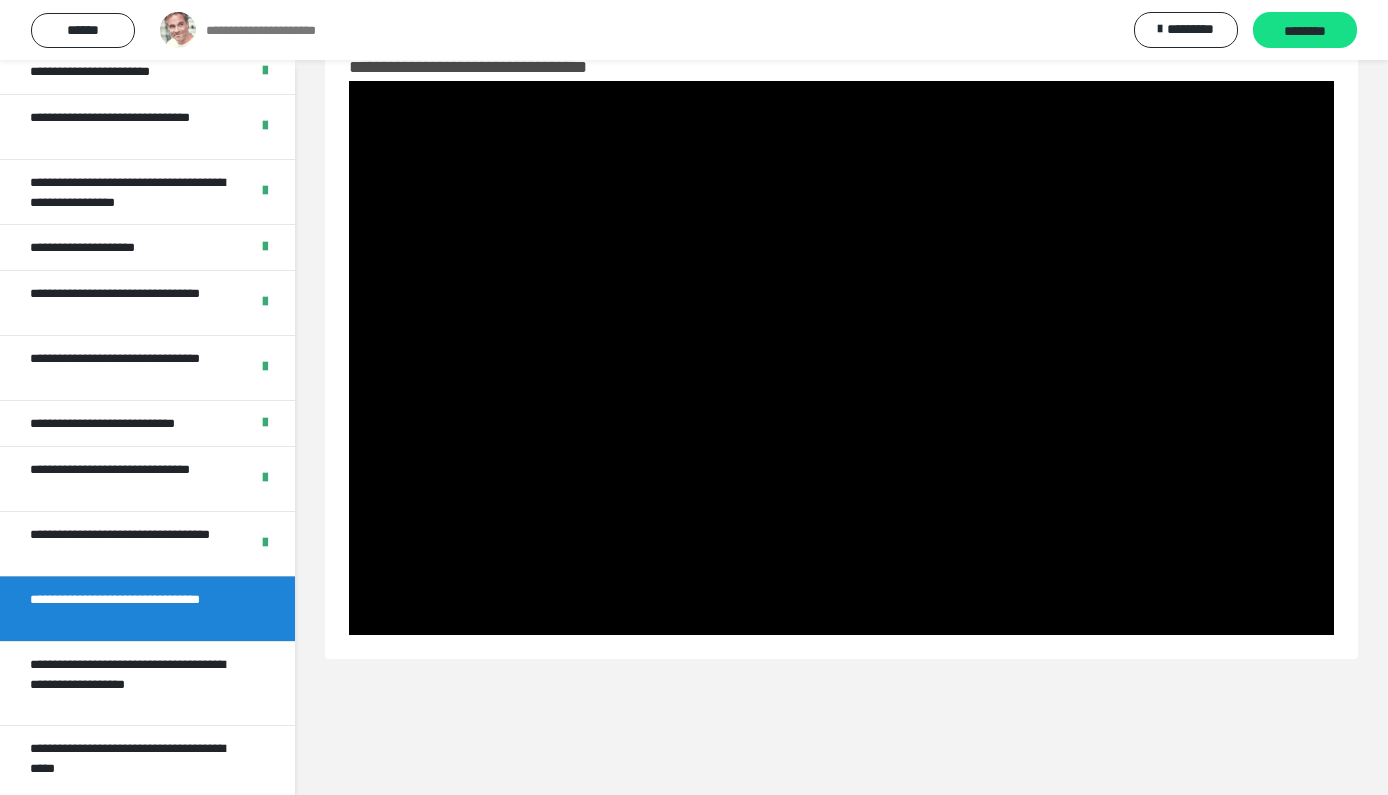 click at bounding box center (841, 358) 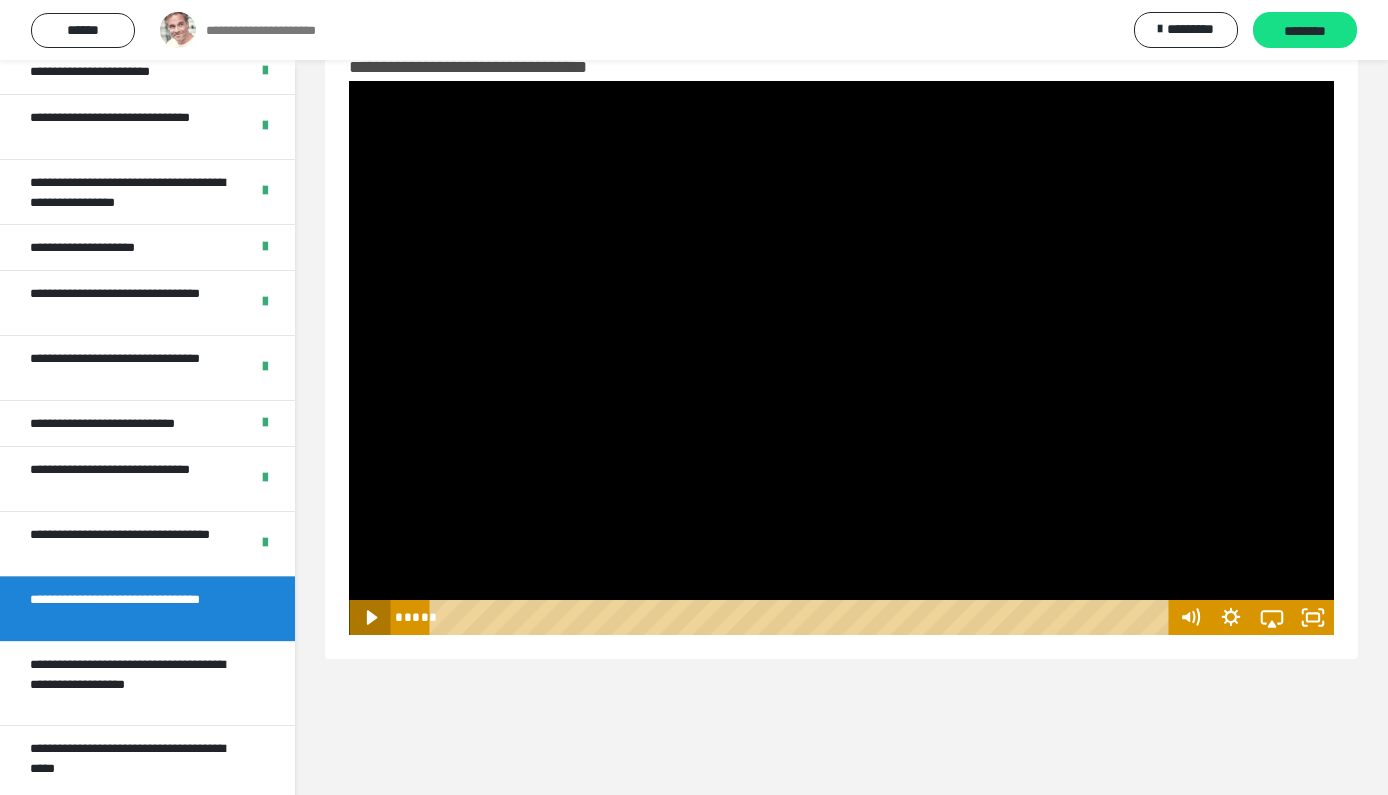 click 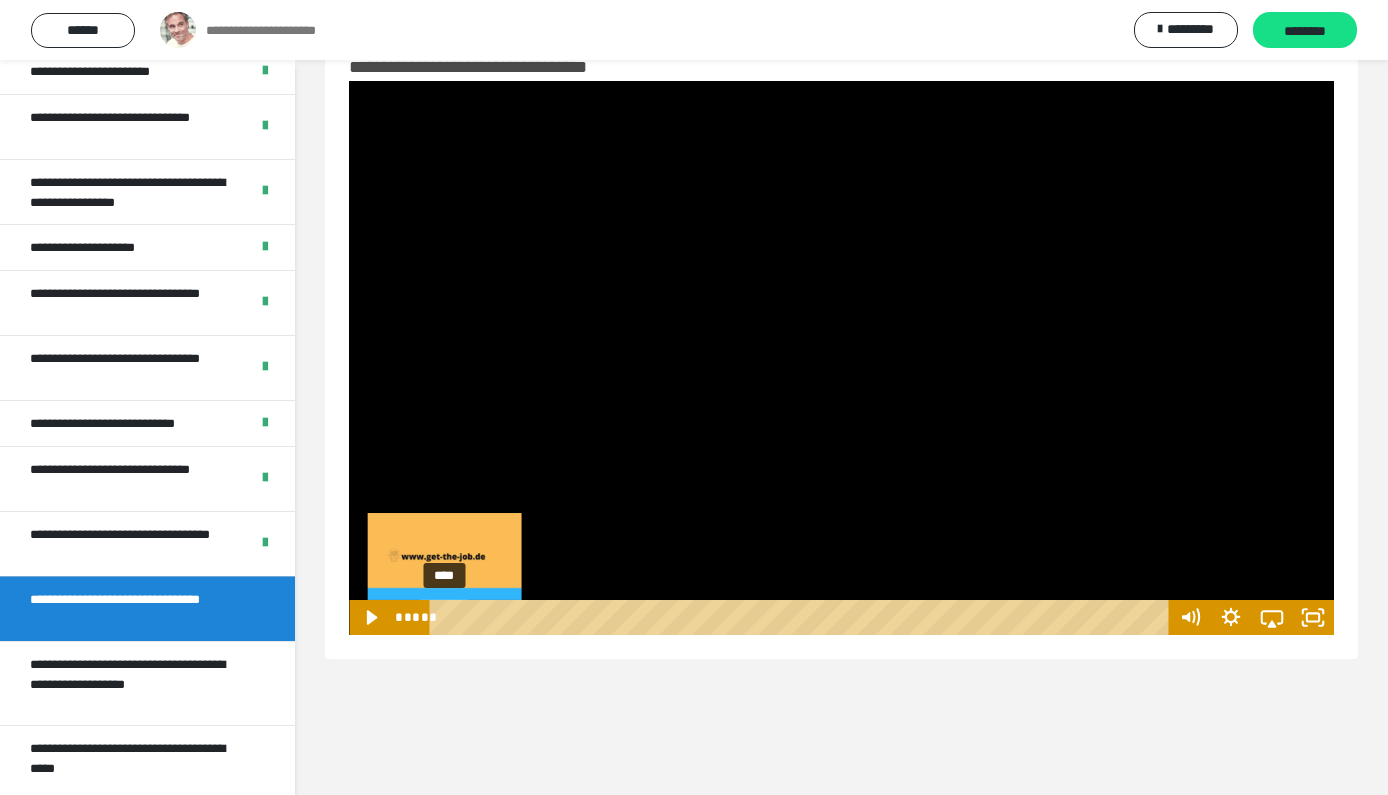 click on "****" at bounding box center [802, 617] 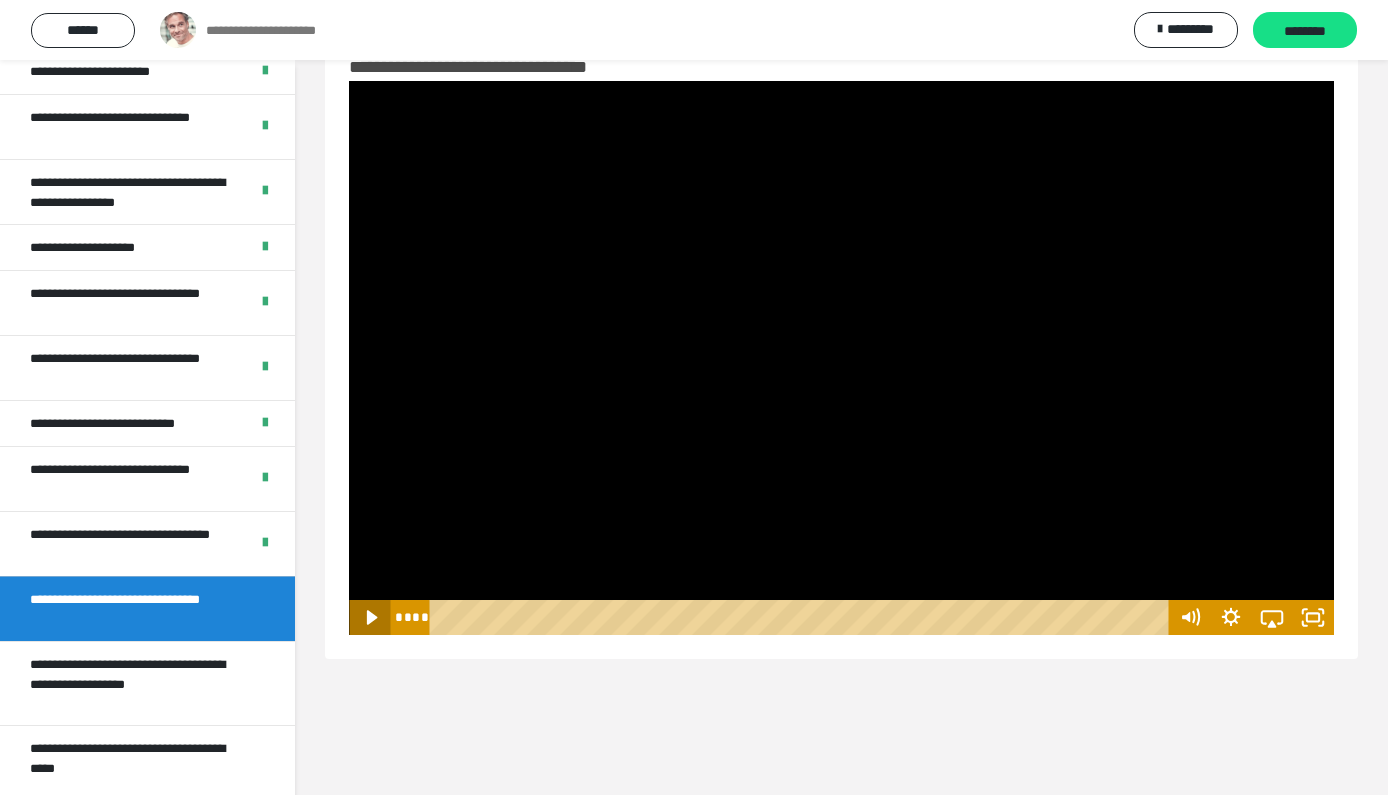 click 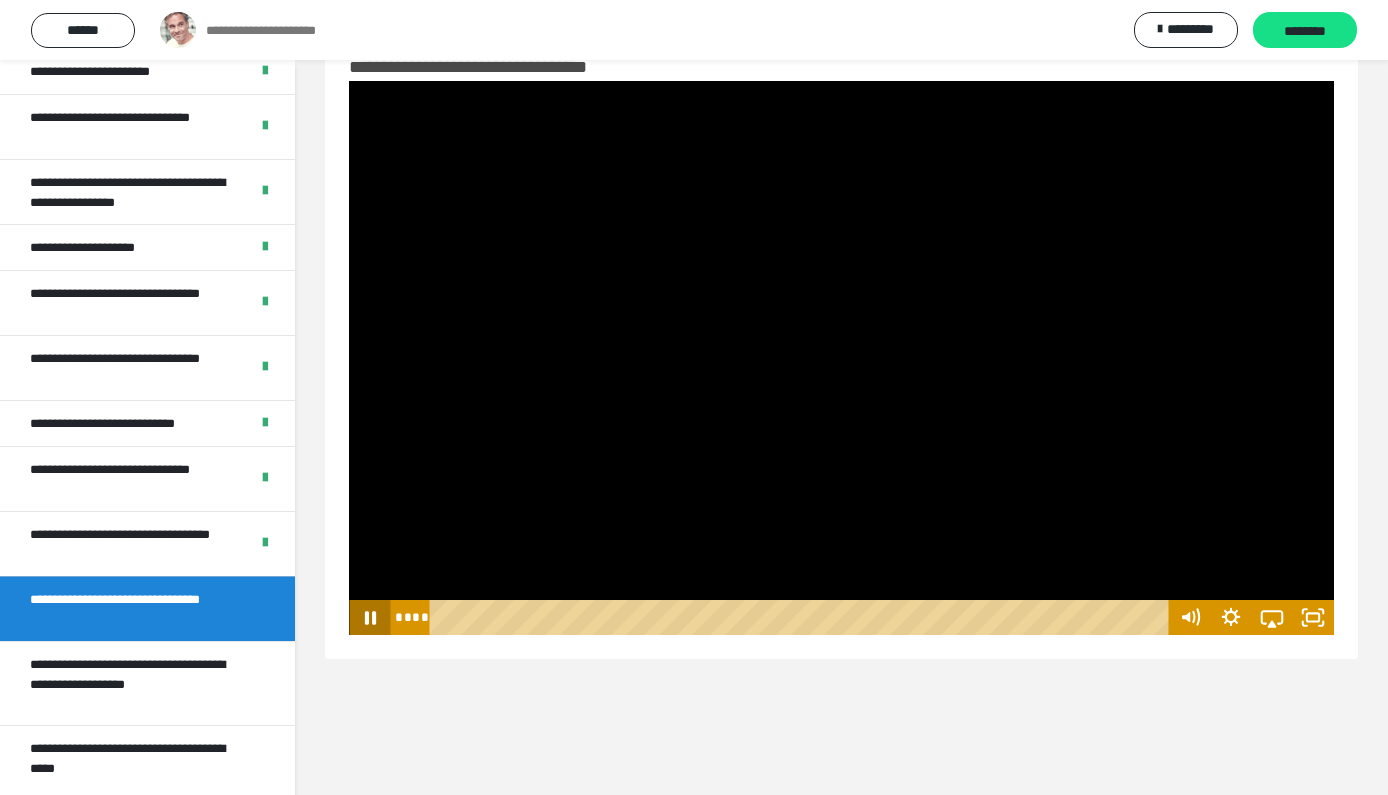 type 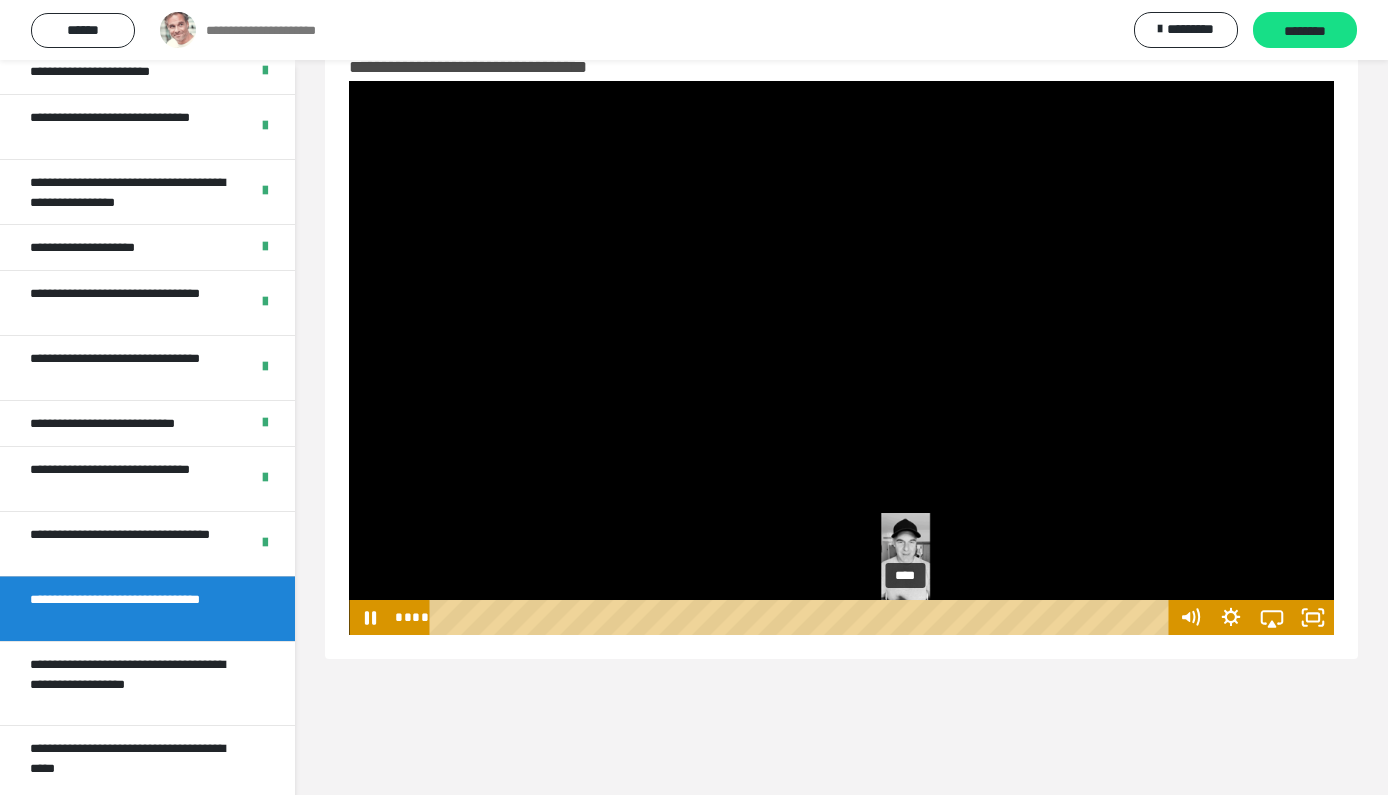click on "****" at bounding box center (802, 617) 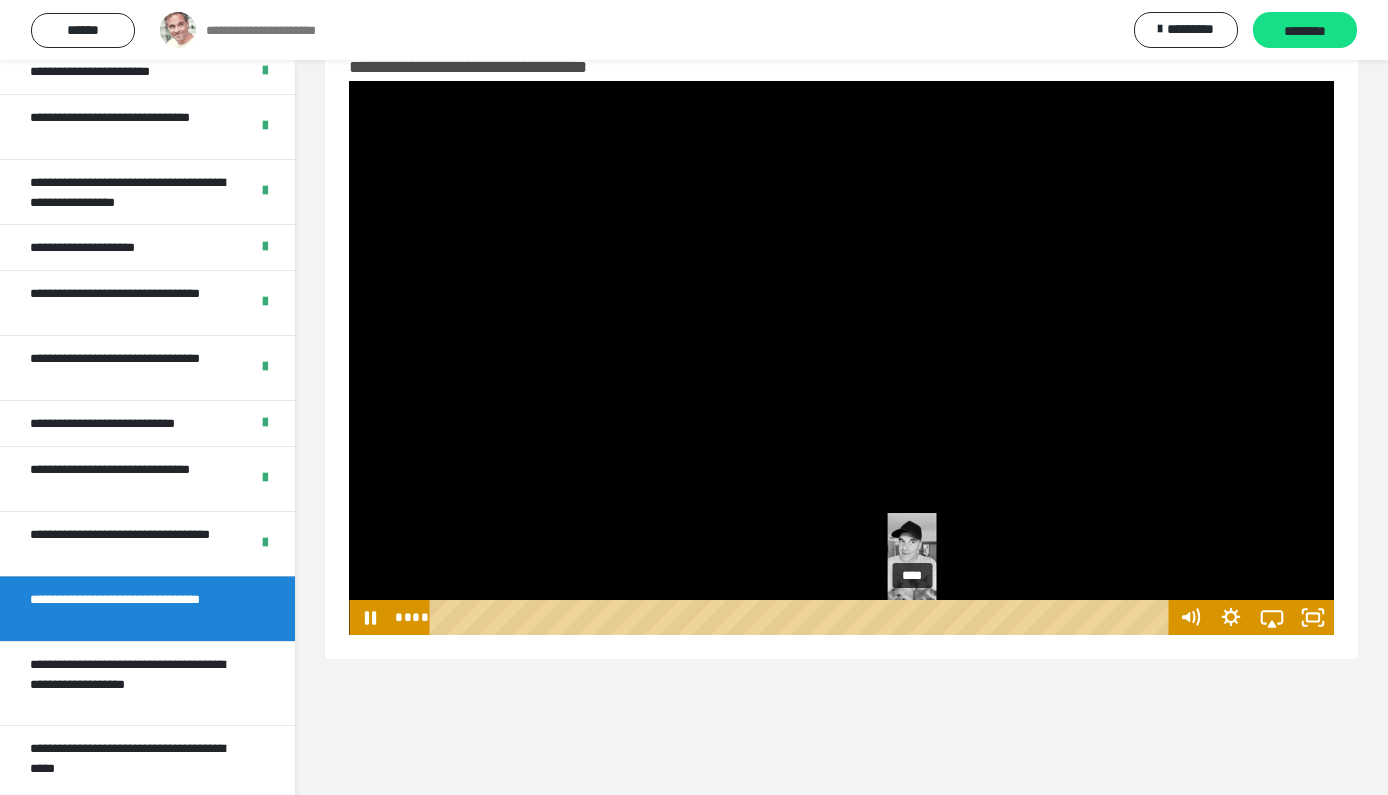 click on "****" at bounding box center (802, 617) 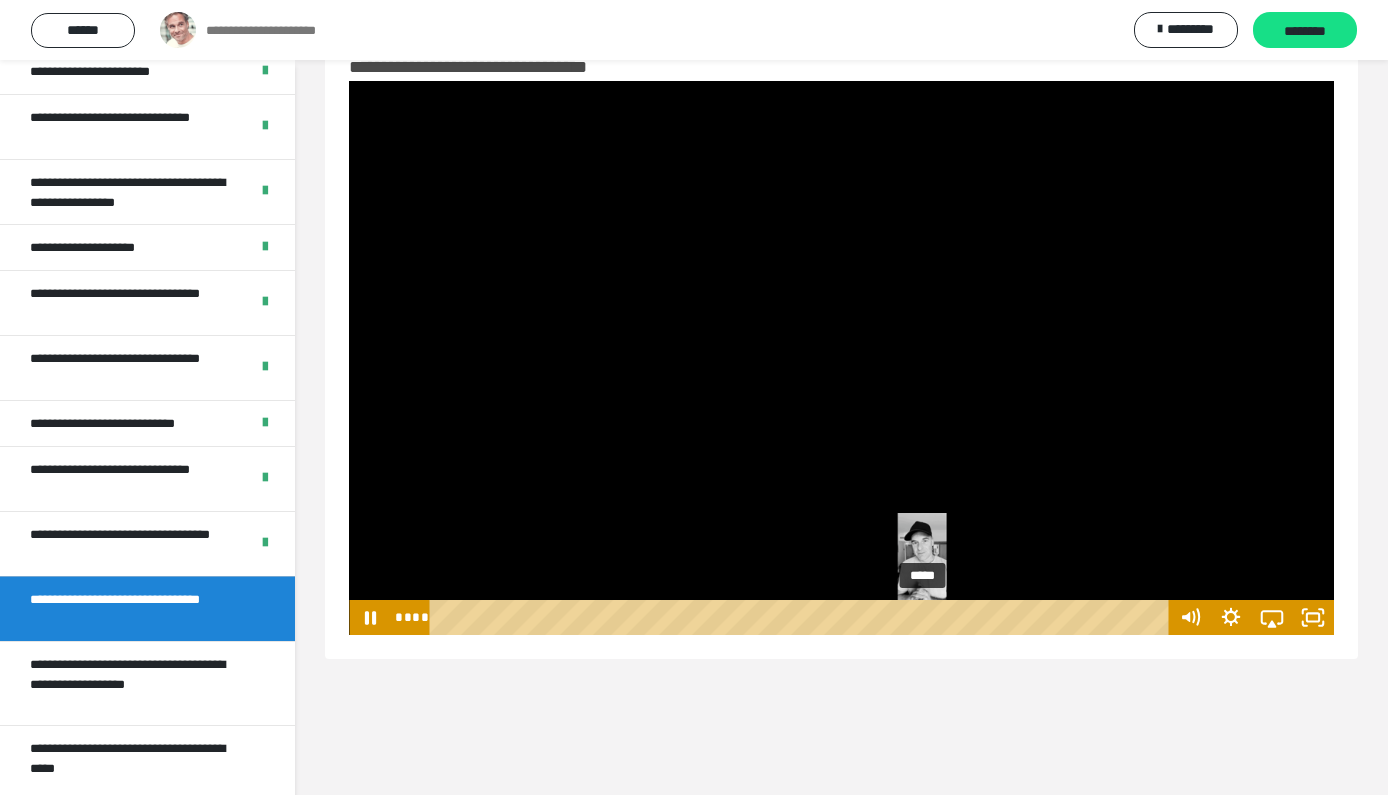 click on "*****" at bounding box center [802, 617] 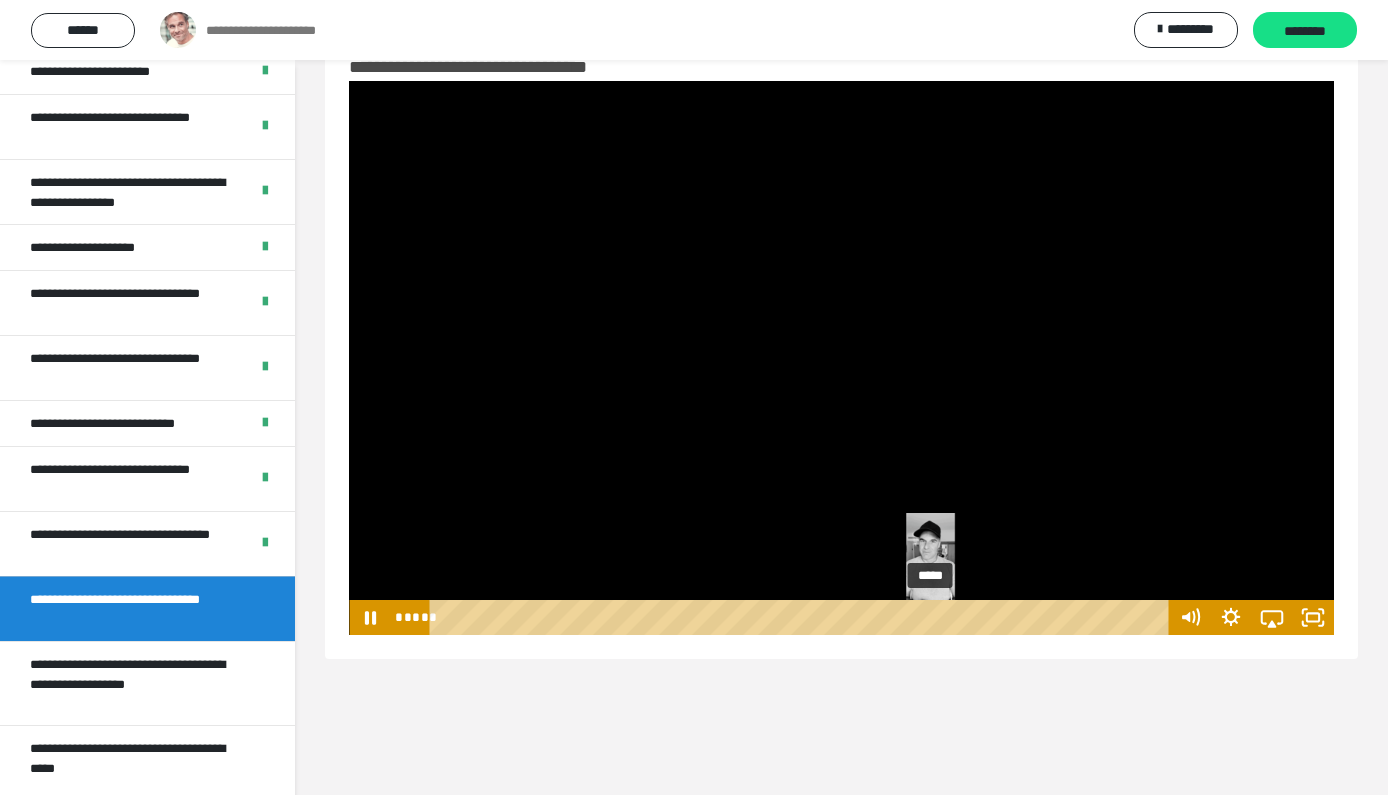click on "*****" at bounding box center [802, 617] 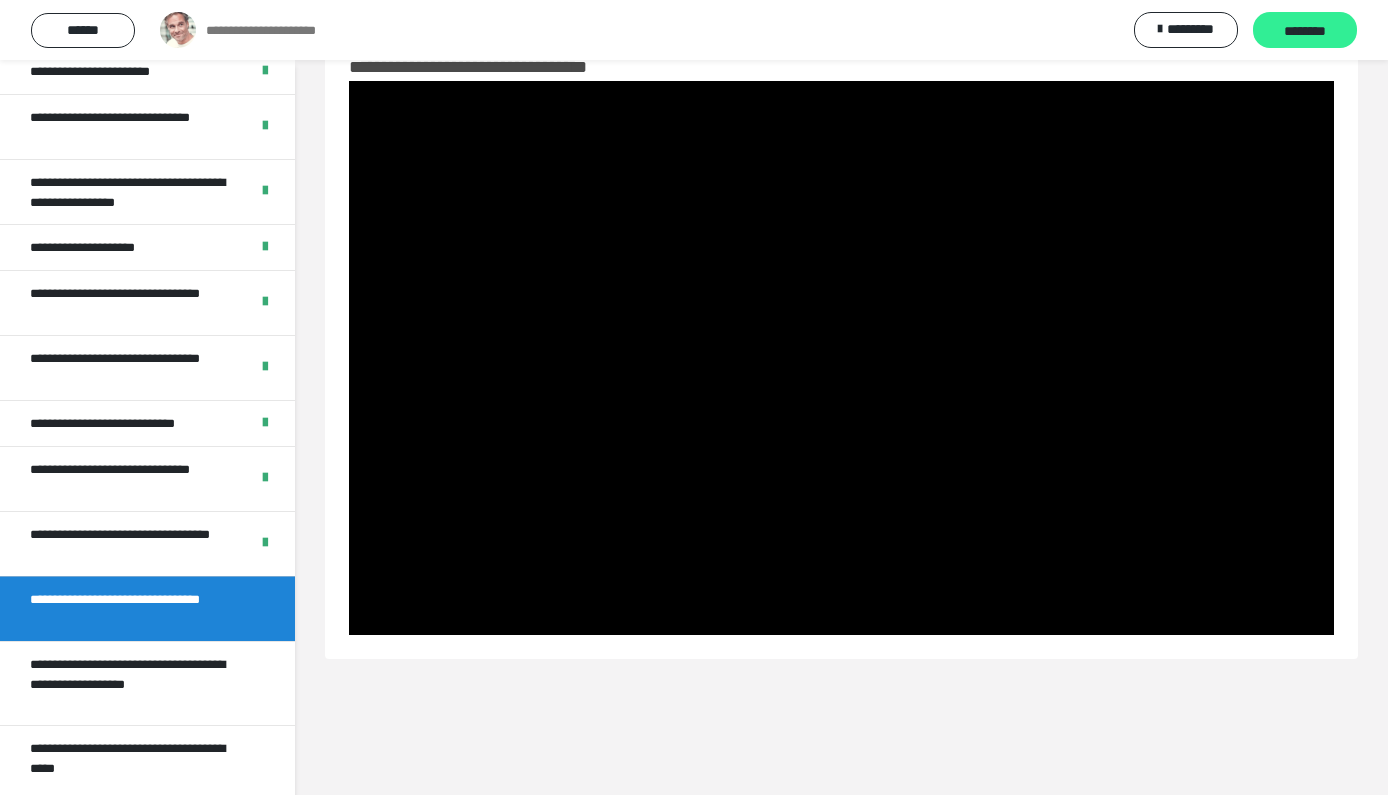 click on "********" at bounding box center [1305, 31] 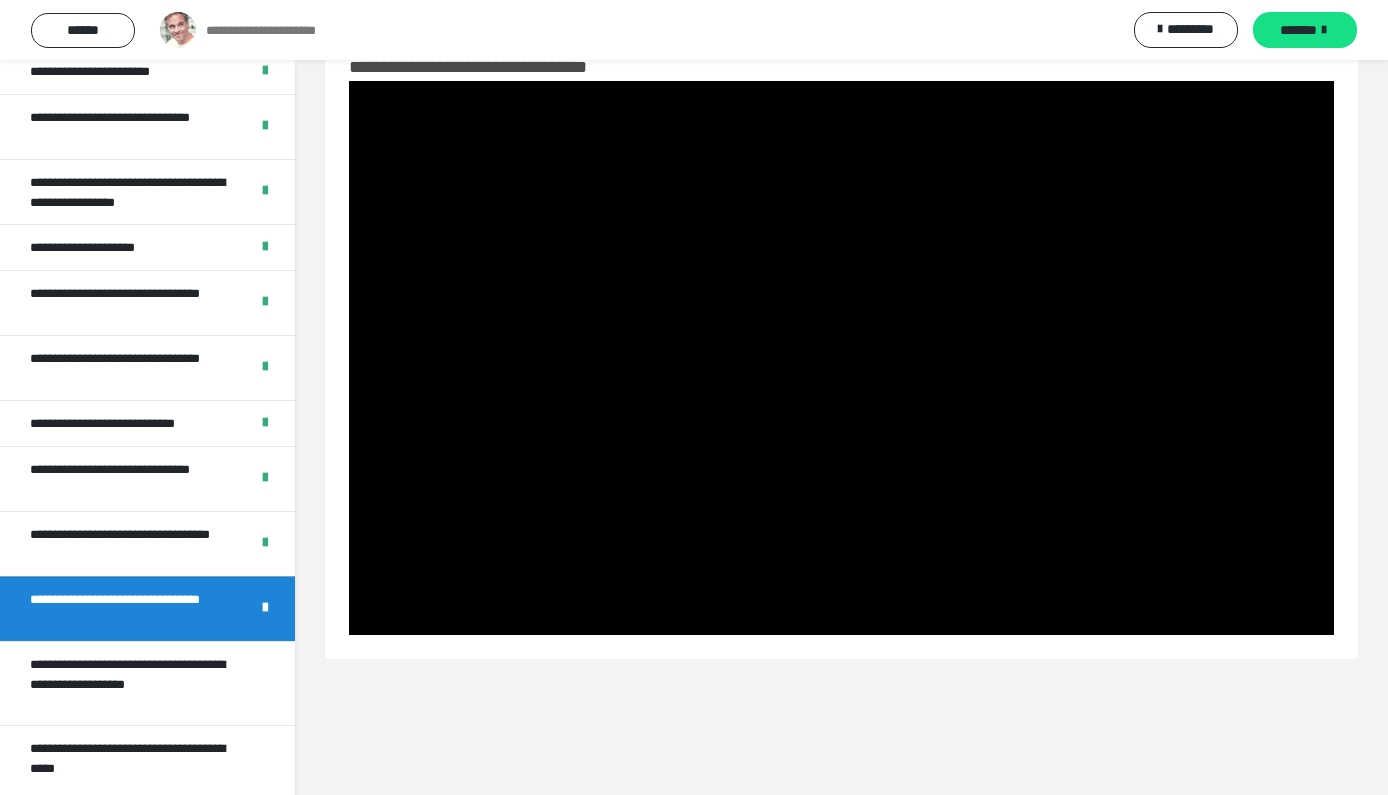 click on "*******" at bounding box center [1298, 30] 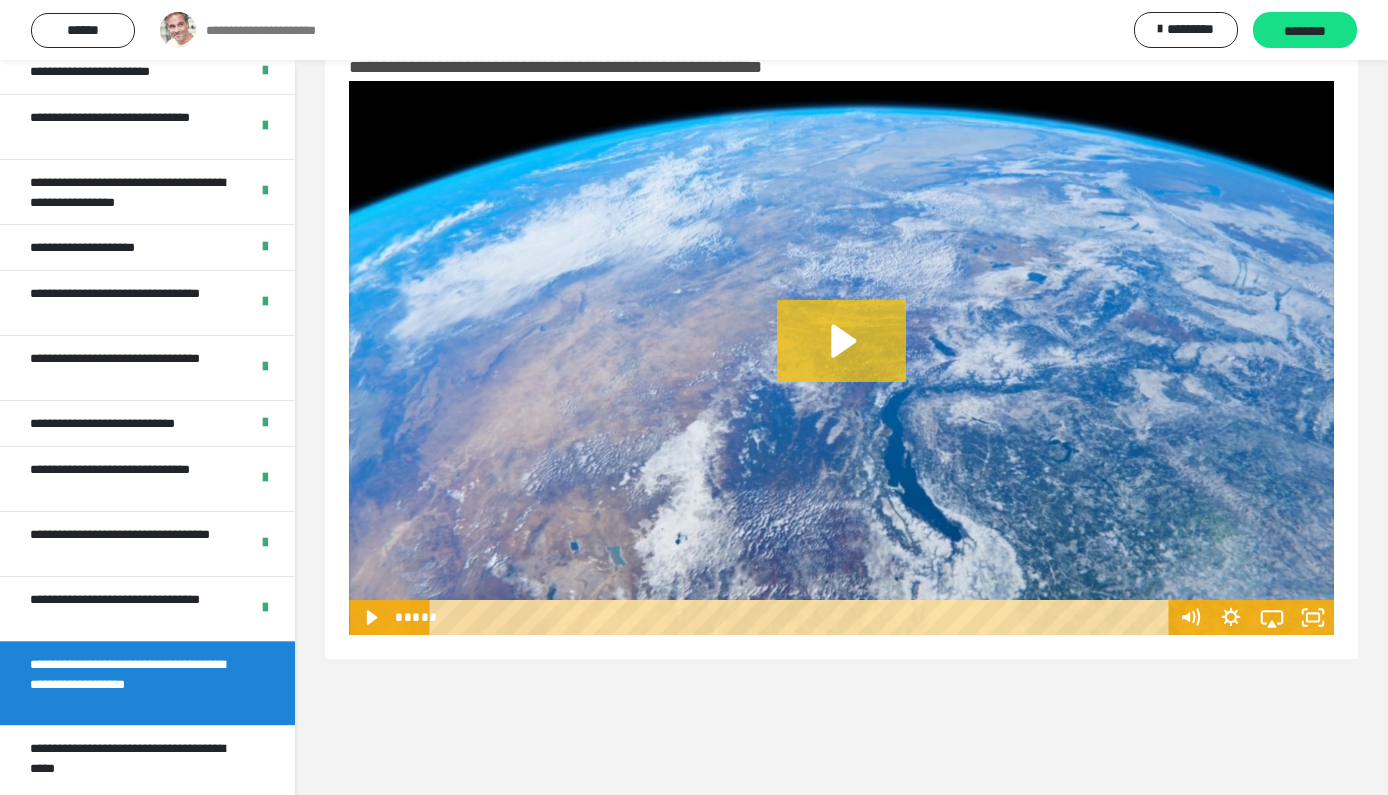 click 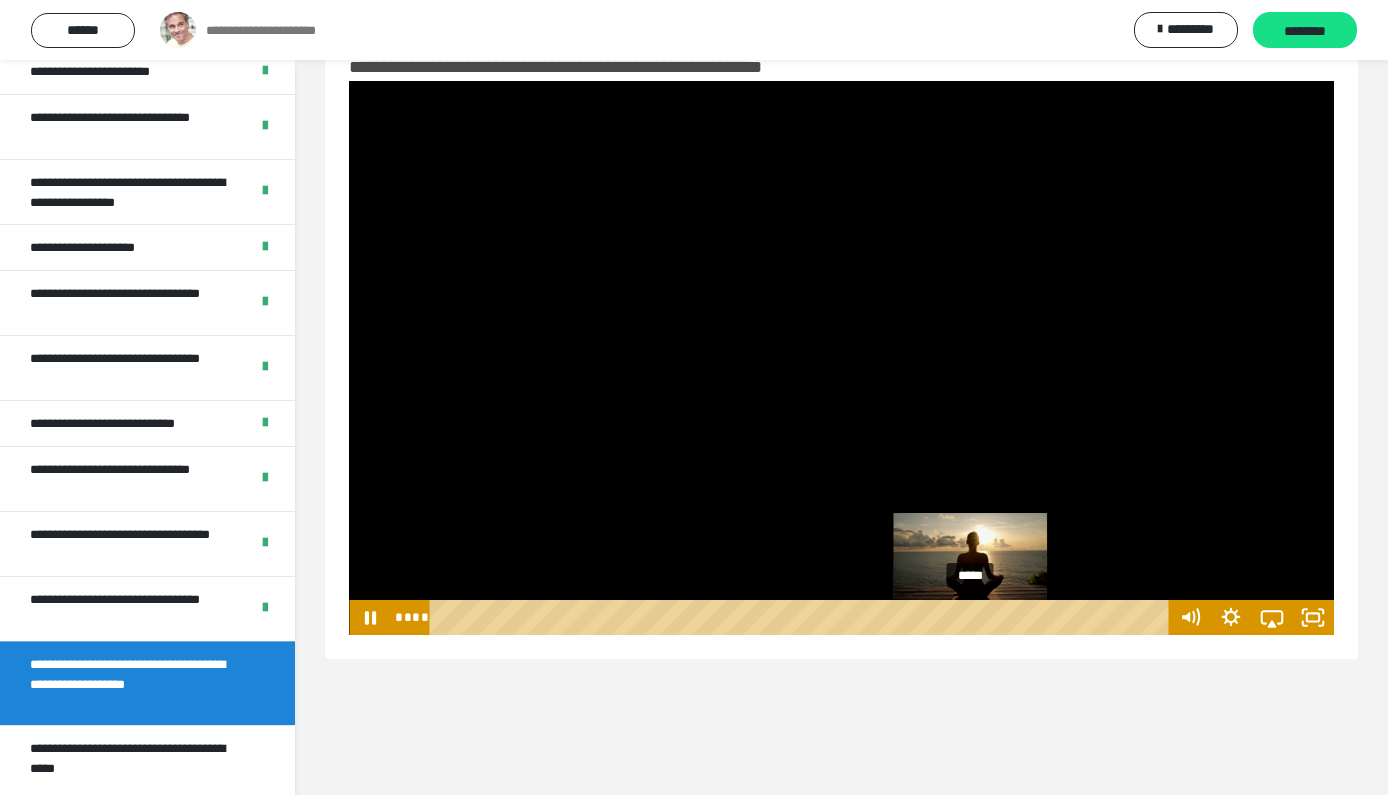 click on "*****" at bounding box center [802, 617] 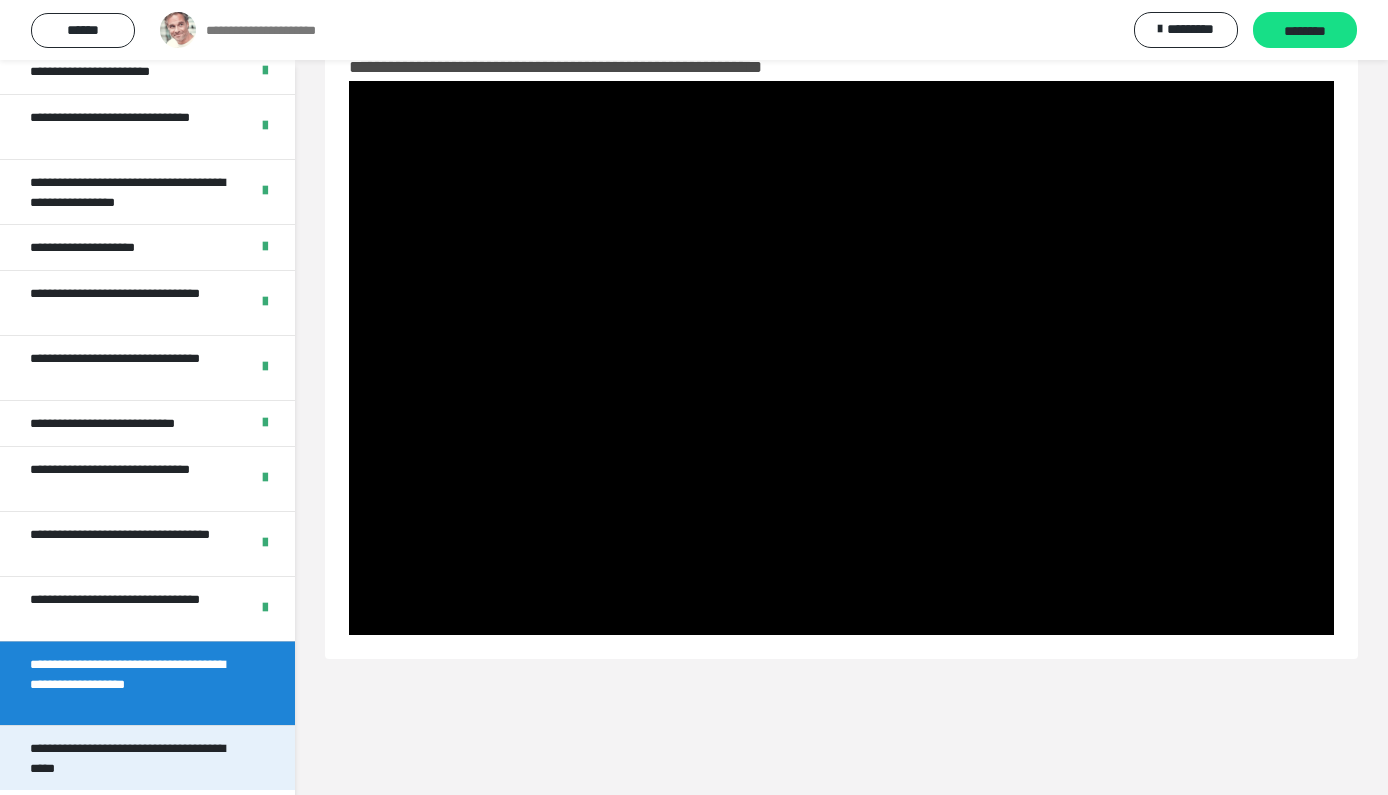 click on "**********" at bounding box center [139, 758] 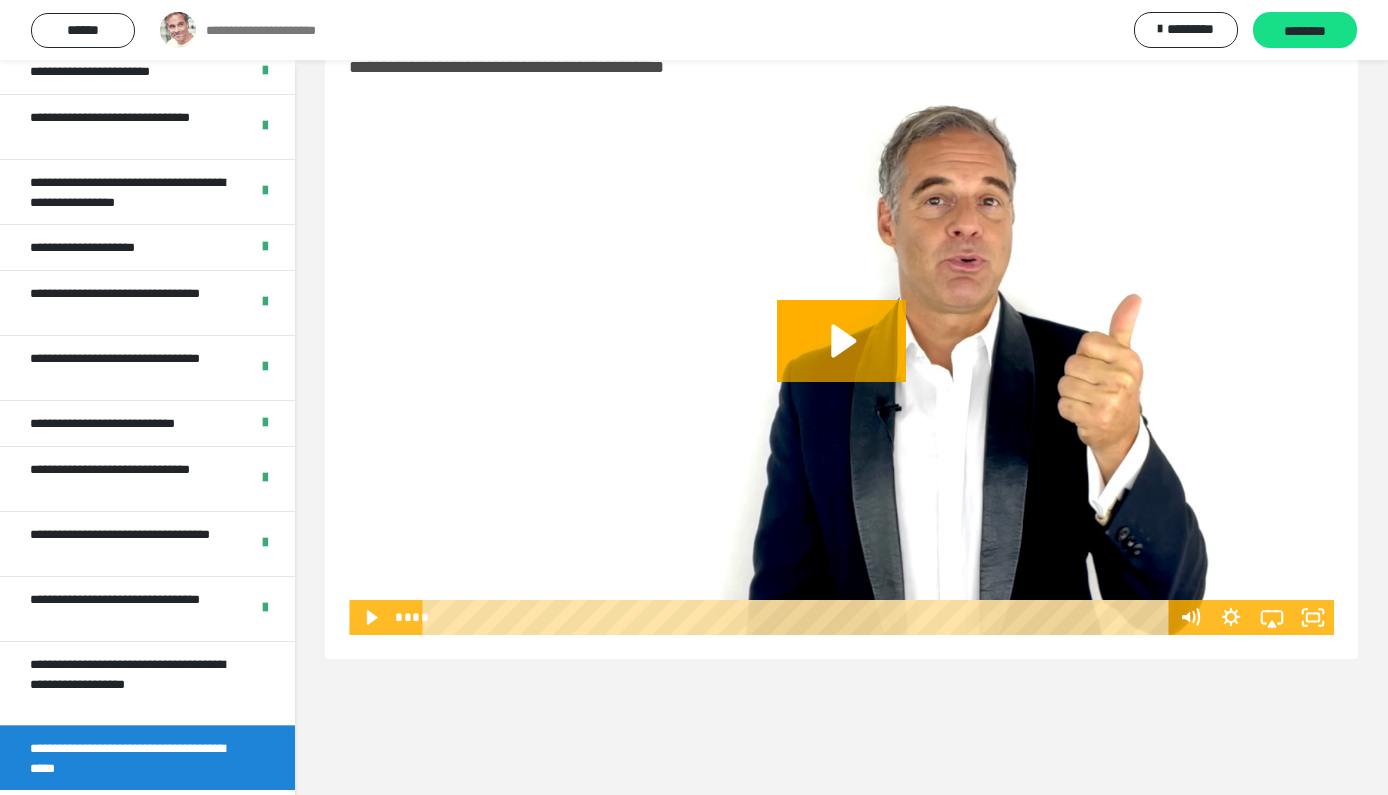 click at bounding box center (841, 358) 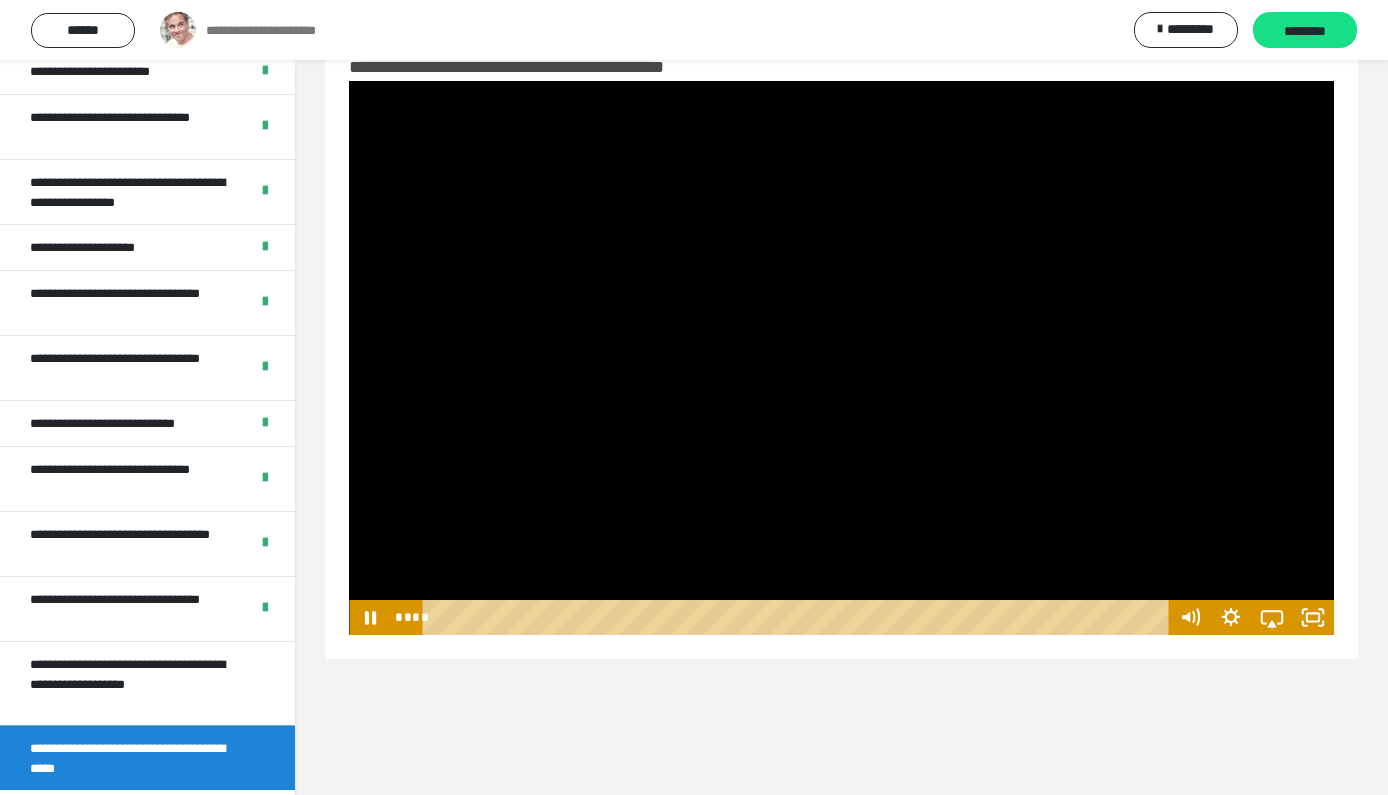 click at bounding box center [841, 358] 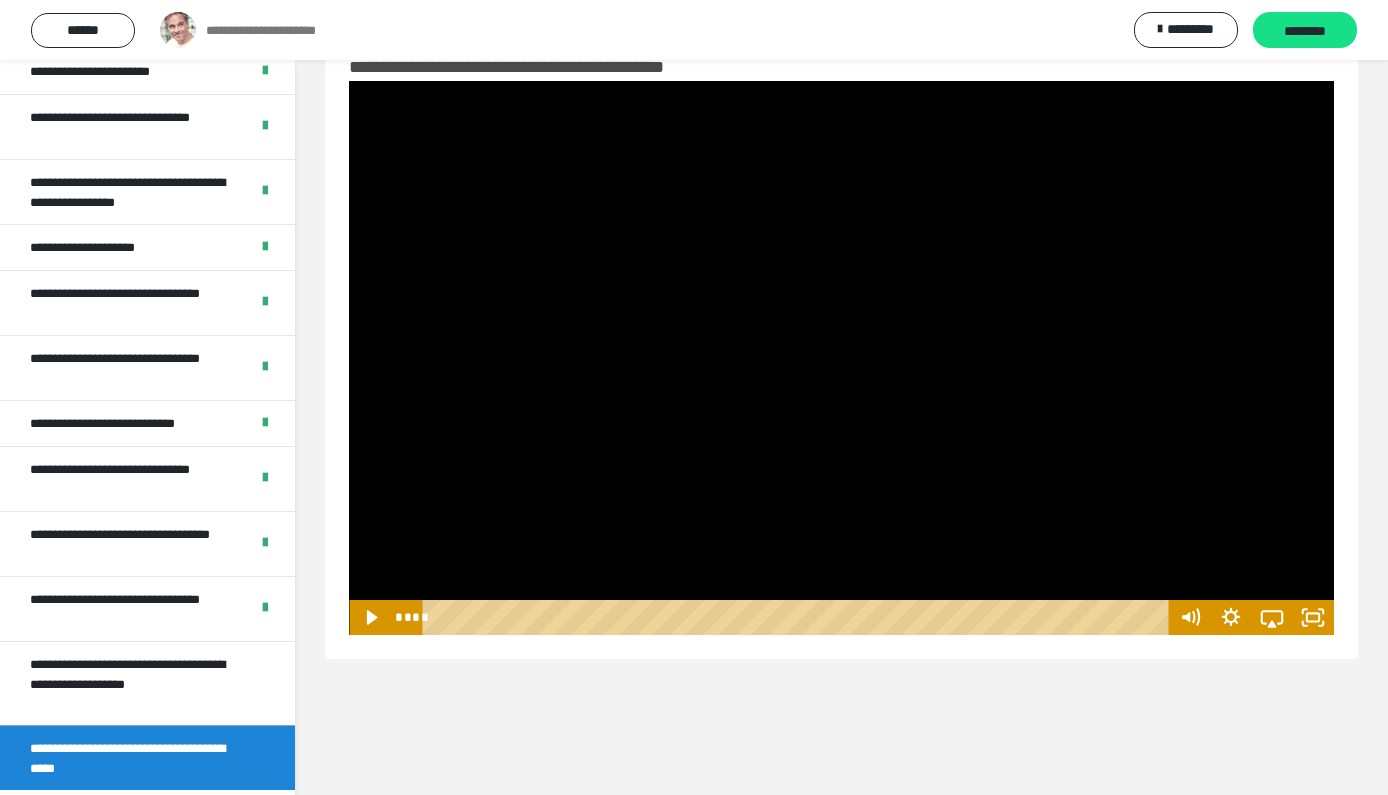 click at bounding box center [841, 358] 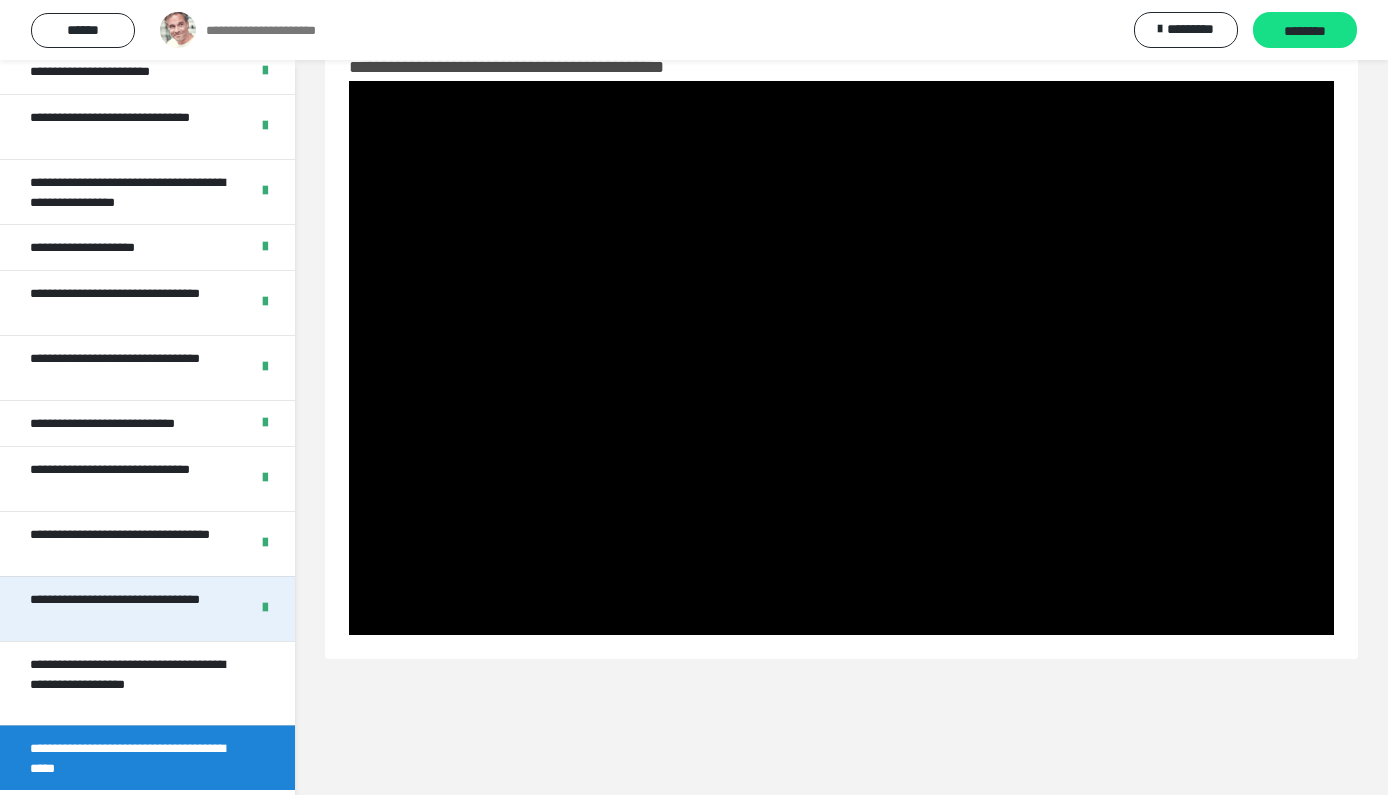 scroll, scrollTop: 60, scrollLeft: 0, axis: vertical 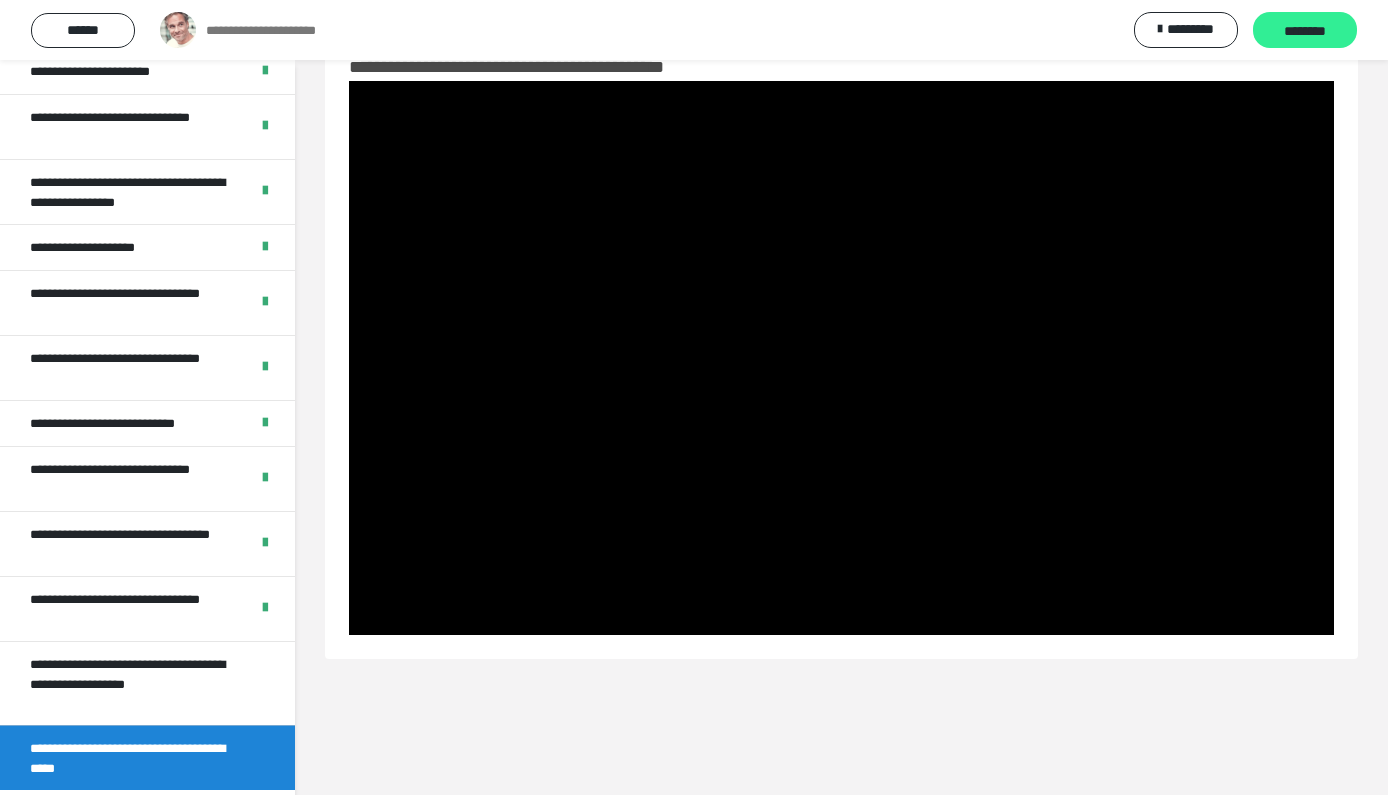 click on "********" at bounding box center (1305, 31) 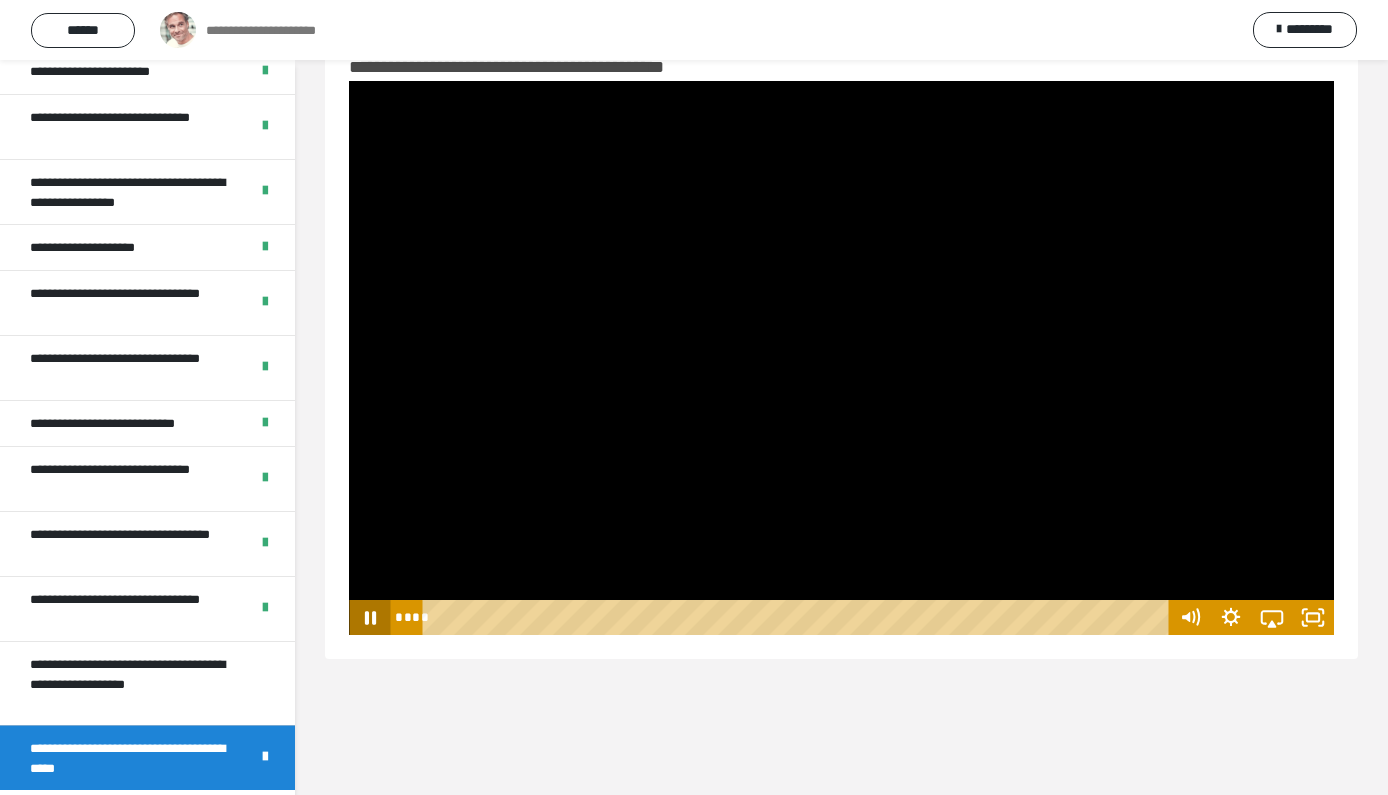 click 